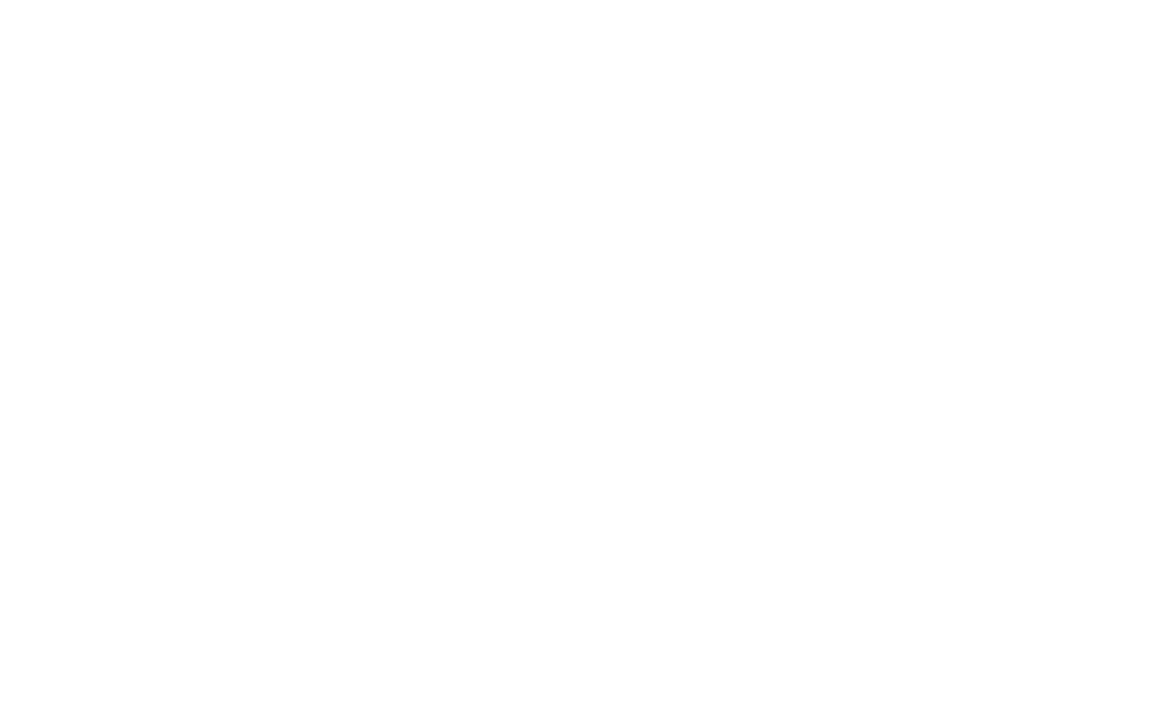 scroll, scrollTop: 0, scrollLeft: 0, axis: both 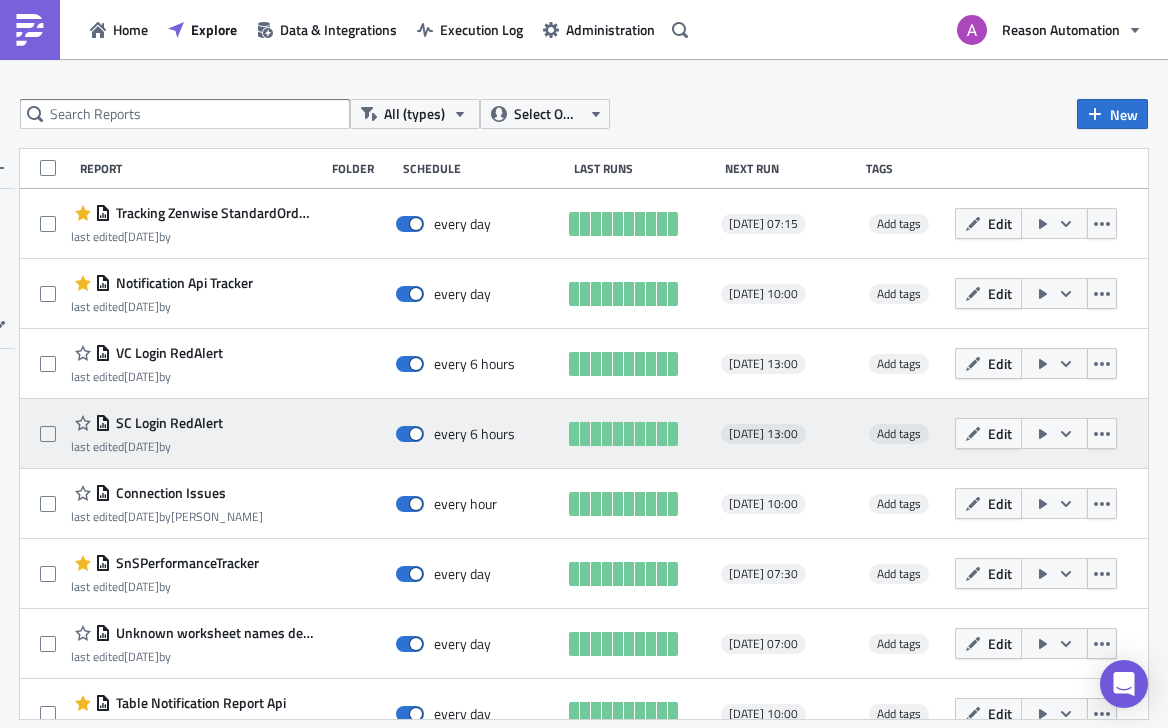click on "SC Login RedAlert" at bounding box center [167, 423] 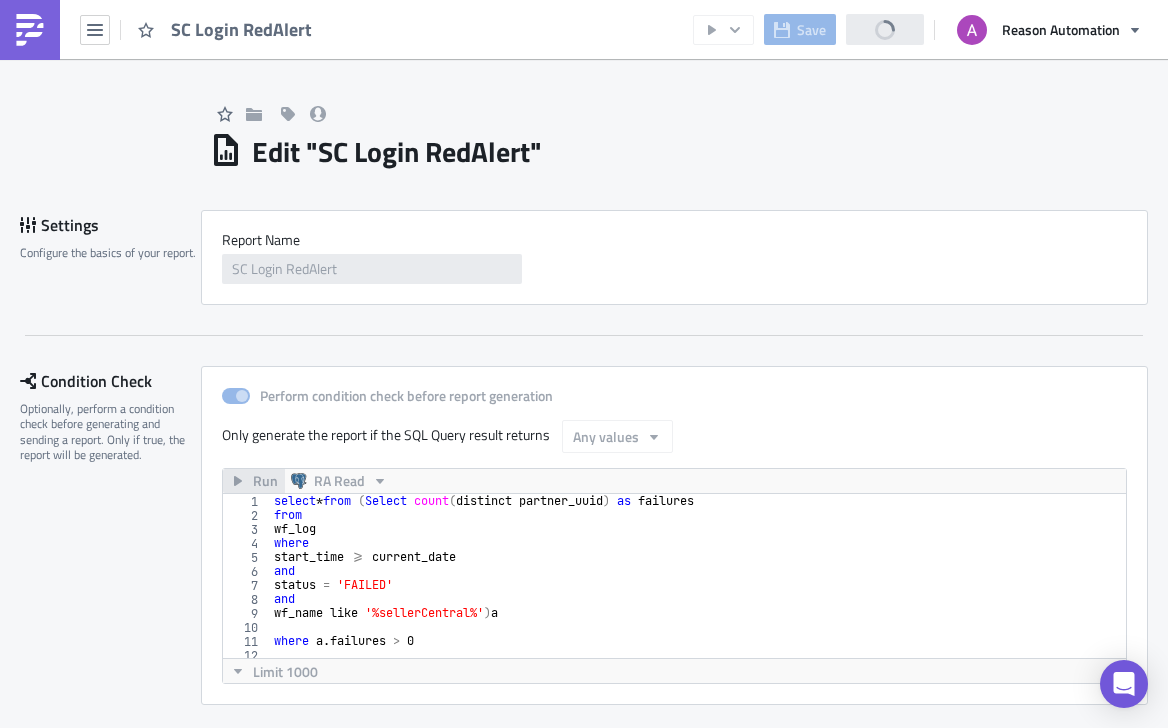 scroll, scrollTop: 0, scrollLeft: 0, axis: both 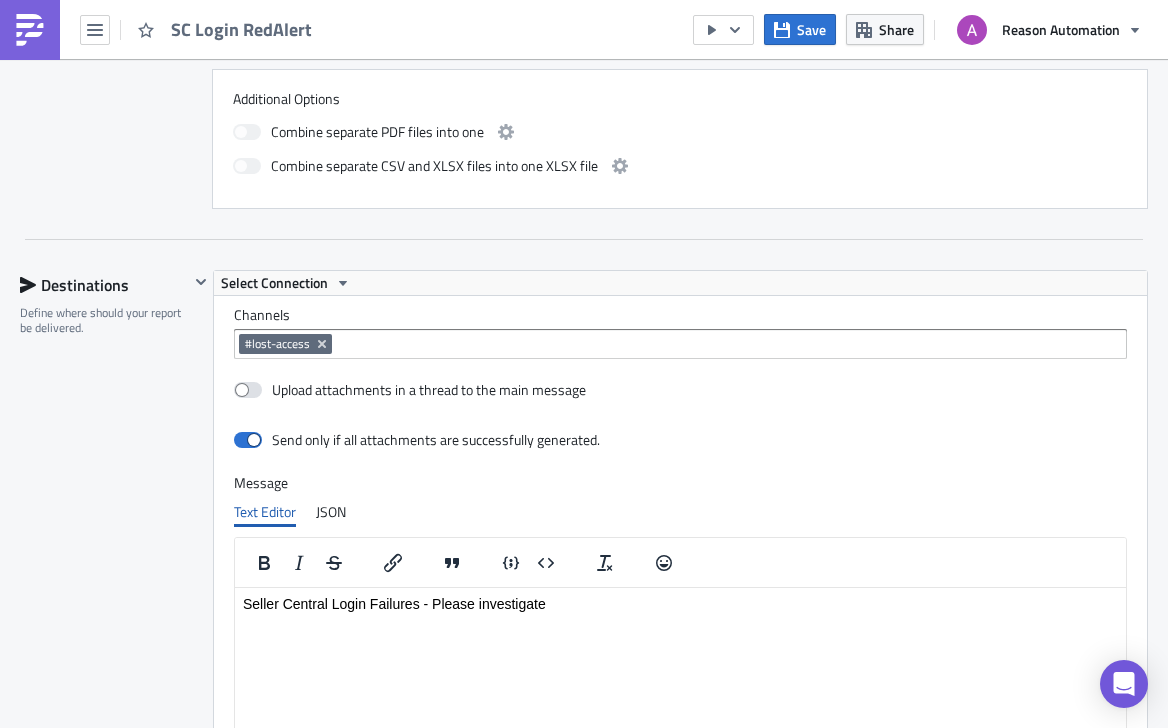 click on "#lost-access" at bounding box center [277, 344] 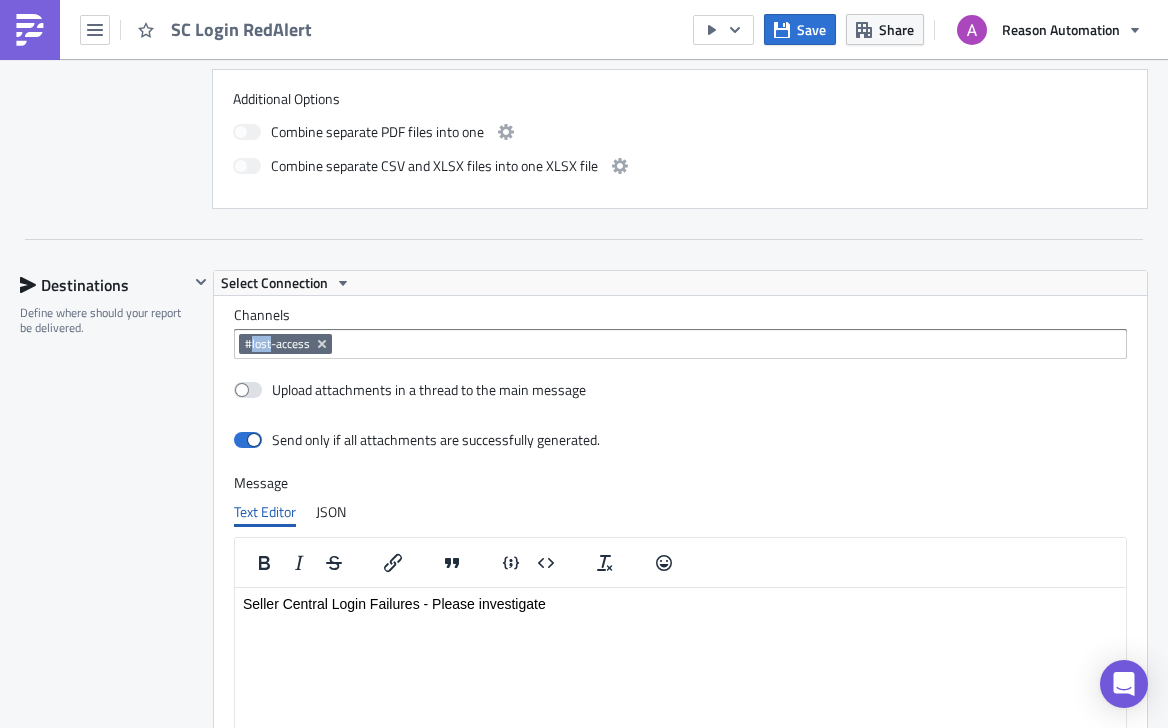 click on "#lost-access" at bounding box center (277, 344) 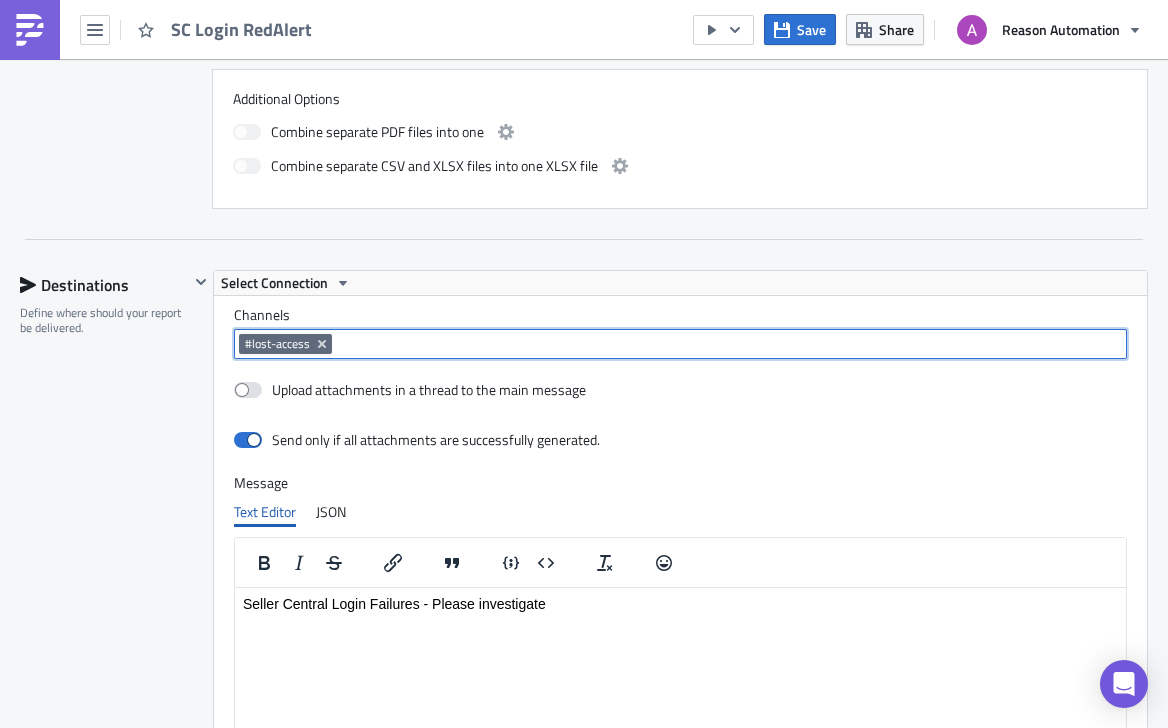 click on "#lost-access" at bounding box center (277, 344) 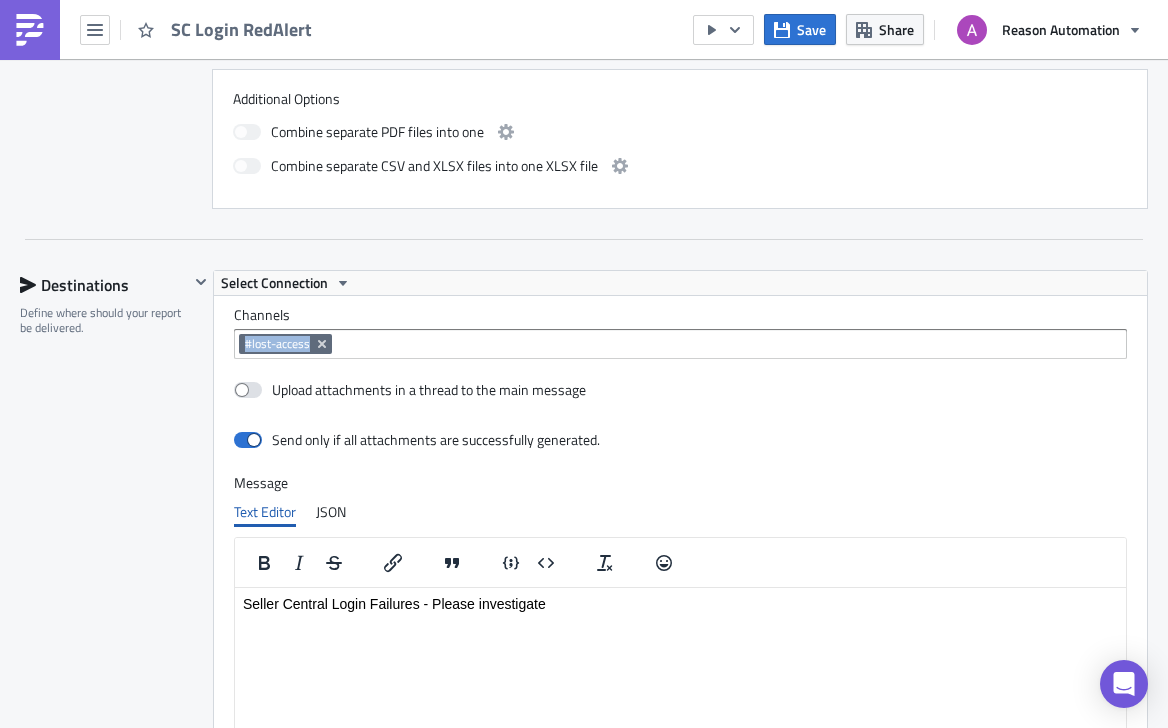 drag, startPoint x: 298, startPoint y: 342, endPoint x: 236, endPoint y: 342, distance: 62 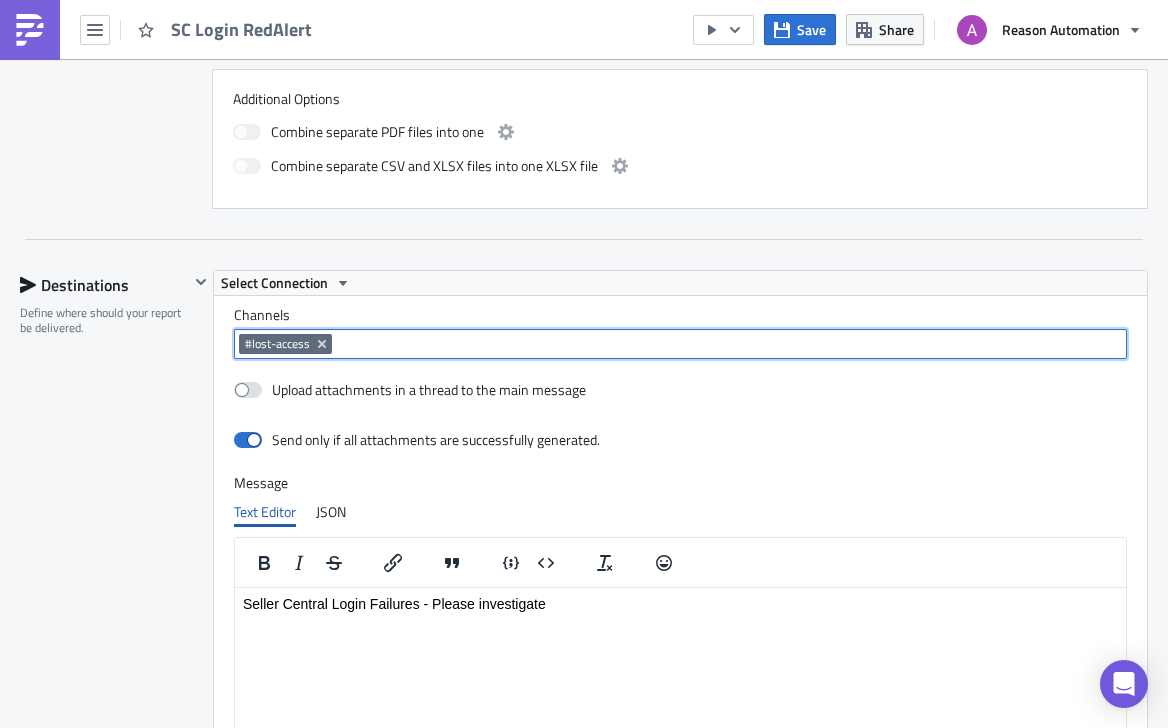 drag, startPoint x: 359, startPoint y: 344, endPoint x: 235, endPoint y: 344, distance: 124 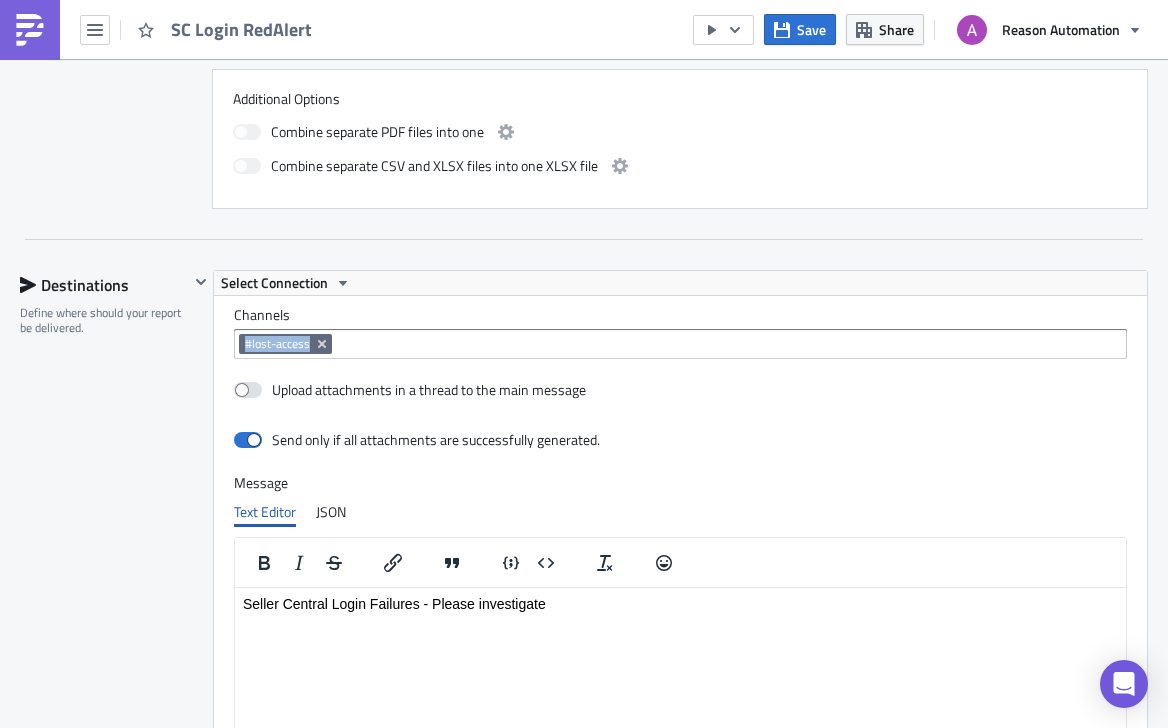 copy on "#lost-access" 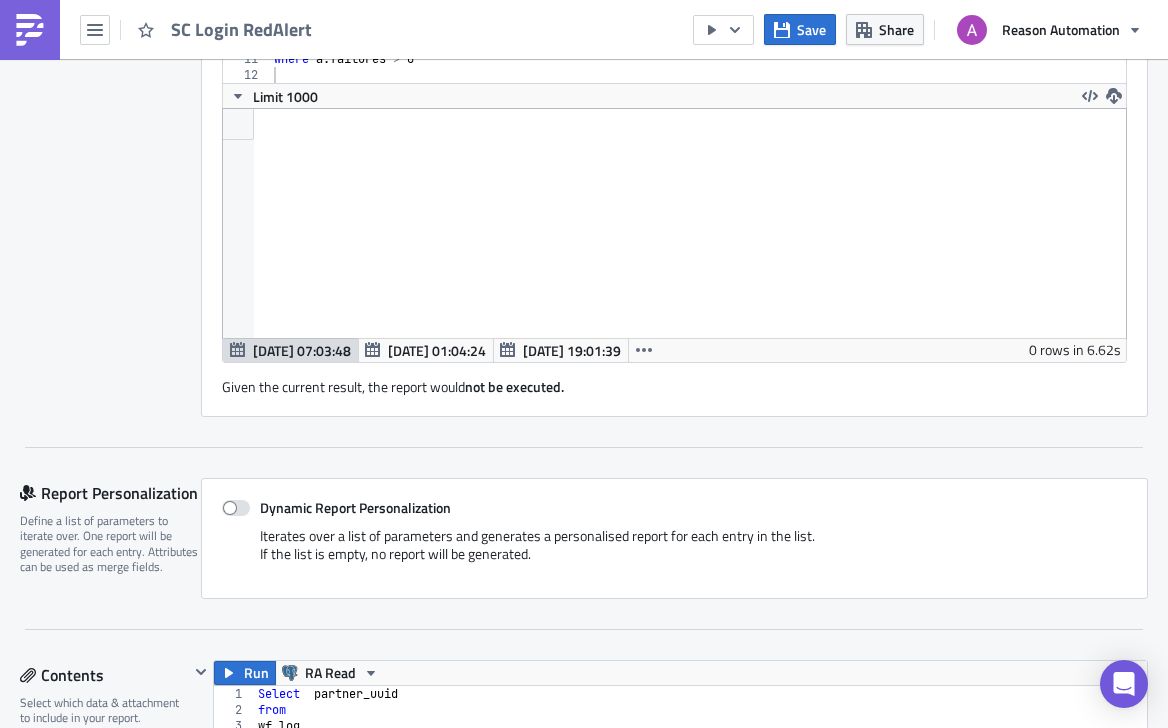 scroll, scrollTop: 0, scrollLeft: 0, axis: both 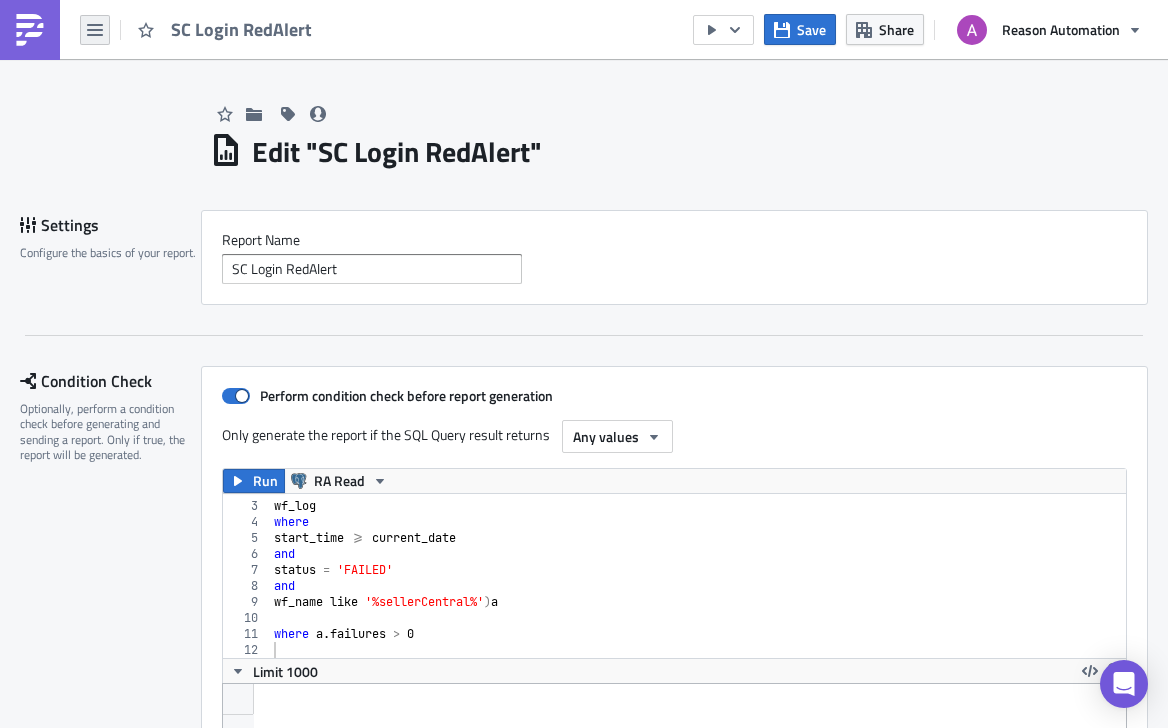 click 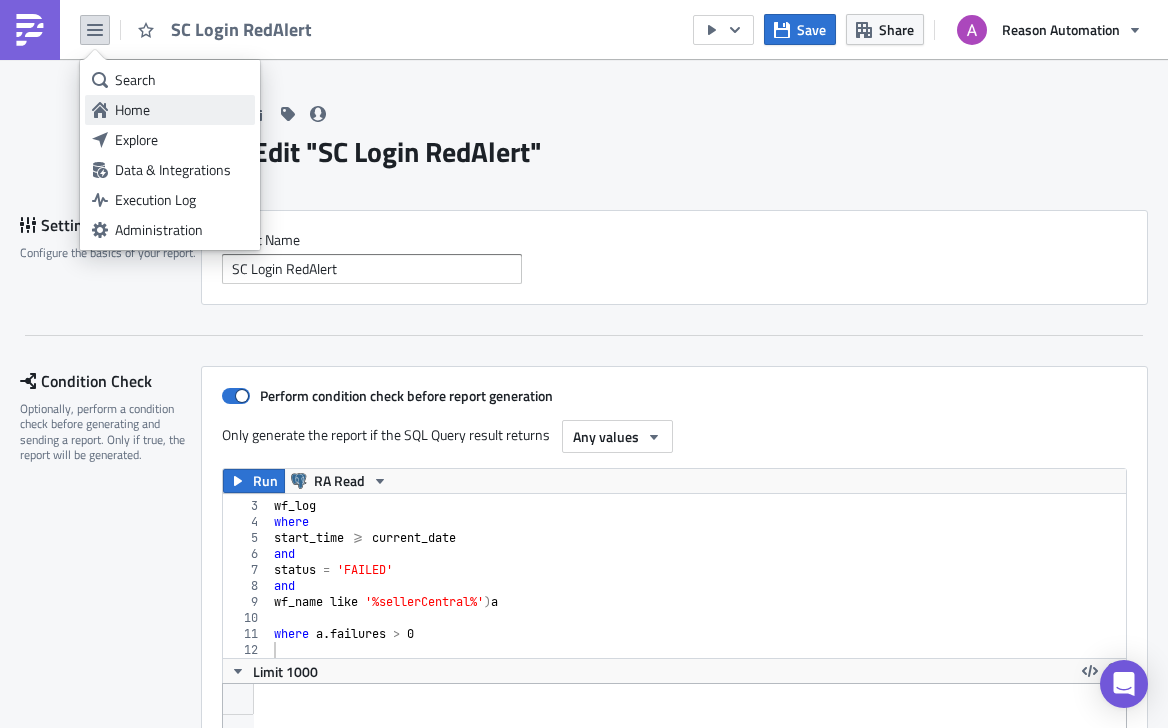 click on "Home" at bounding box center (181, 110) 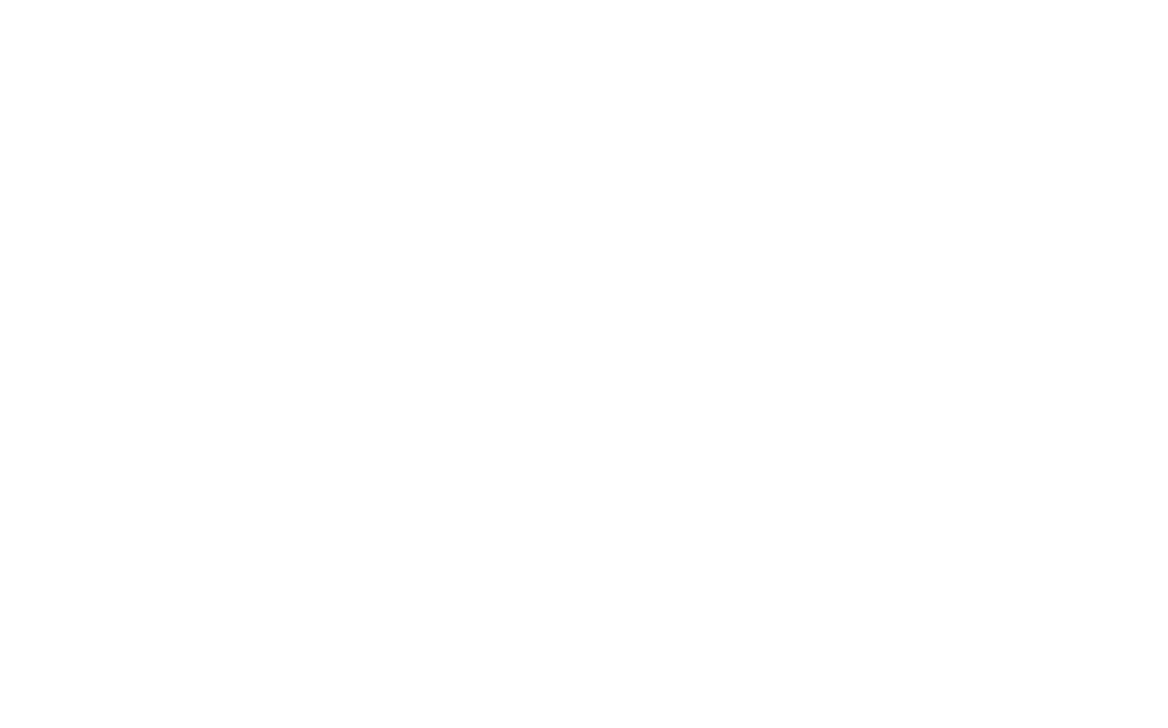 scroll, scrollTop: 0, scrollLeft: 0, axis: both 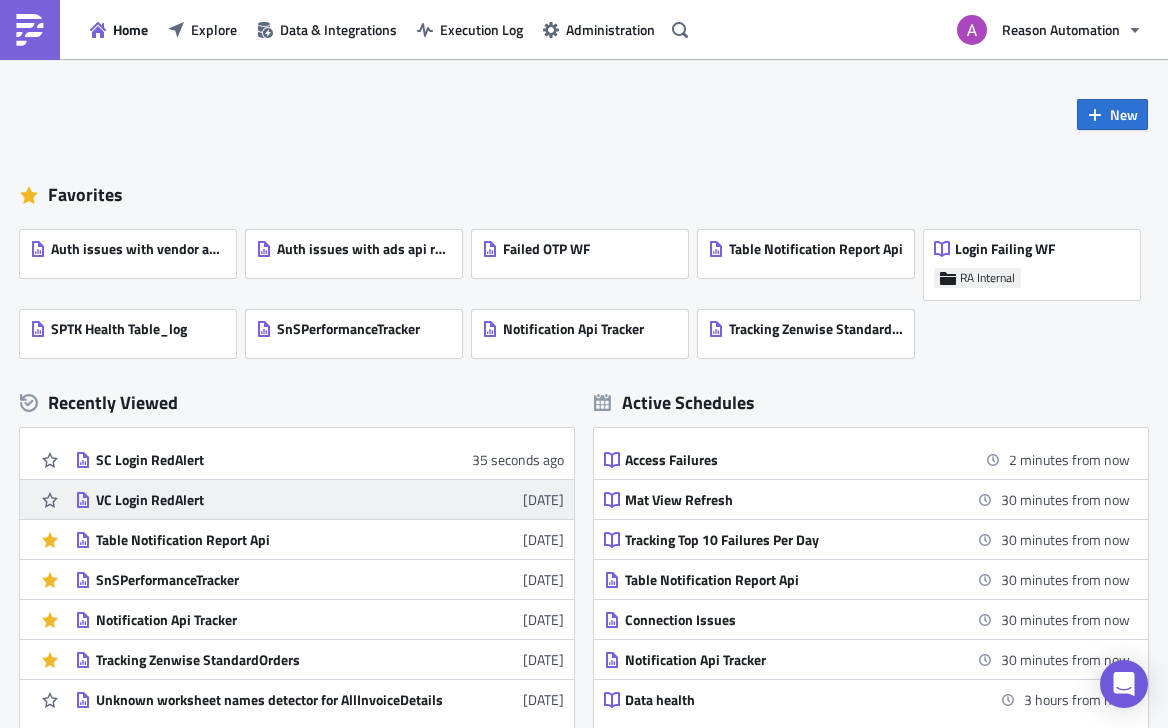 click on "VC Login RedAlert" at bounding box center (271, 500) 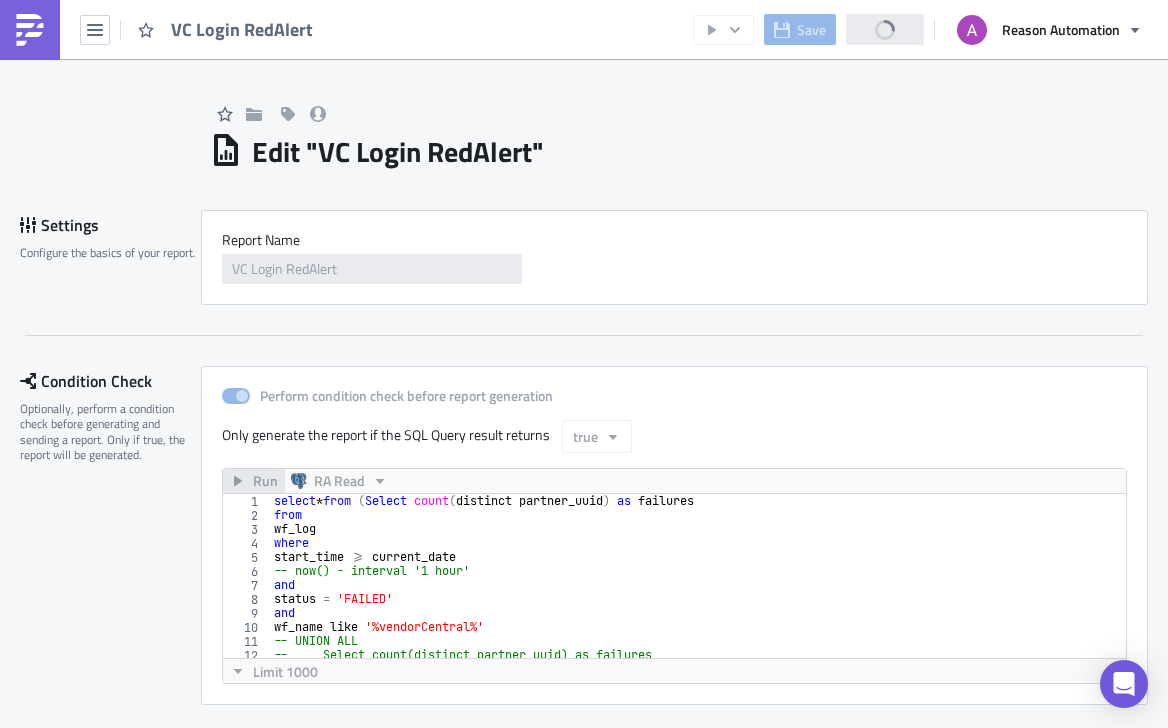 scroll, scrollTop: 0, scrollLeft: 0, axis: both 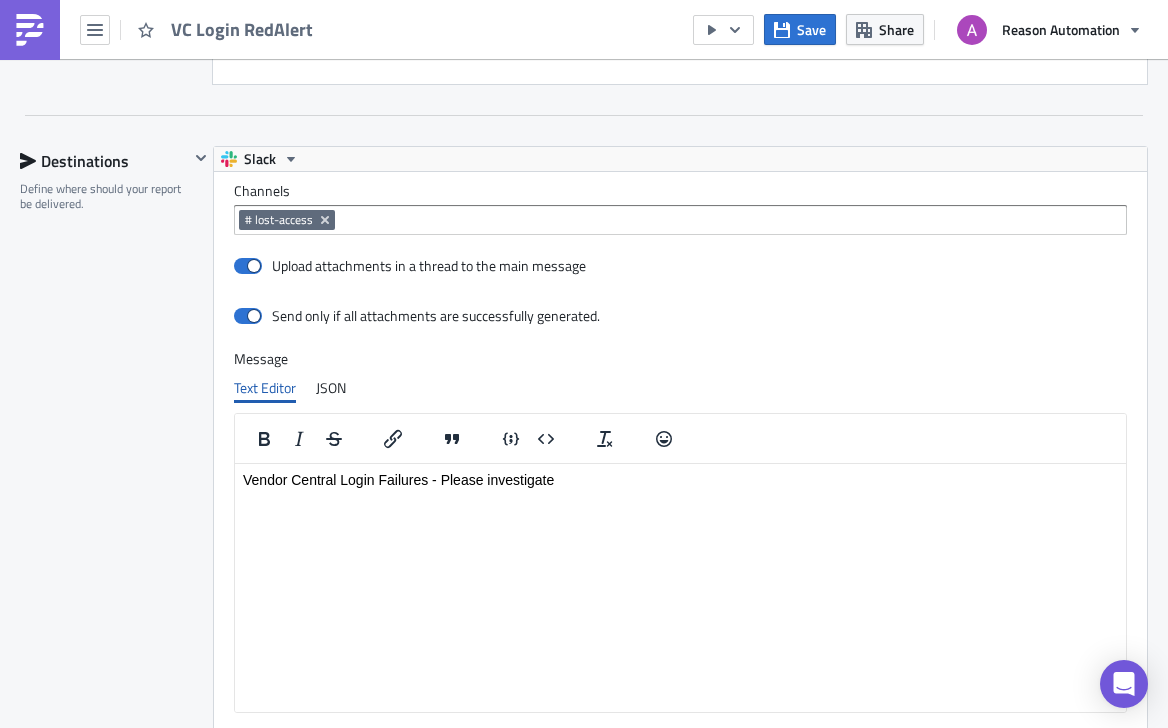 click on "# lost-access" at bounding box center (279, 220) 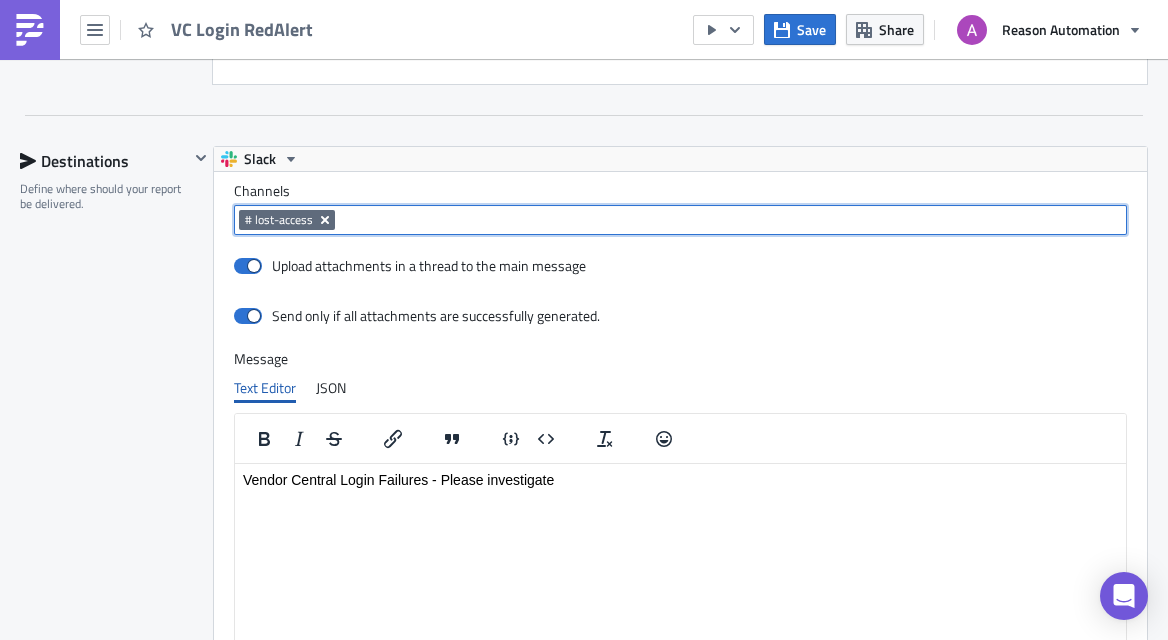 click 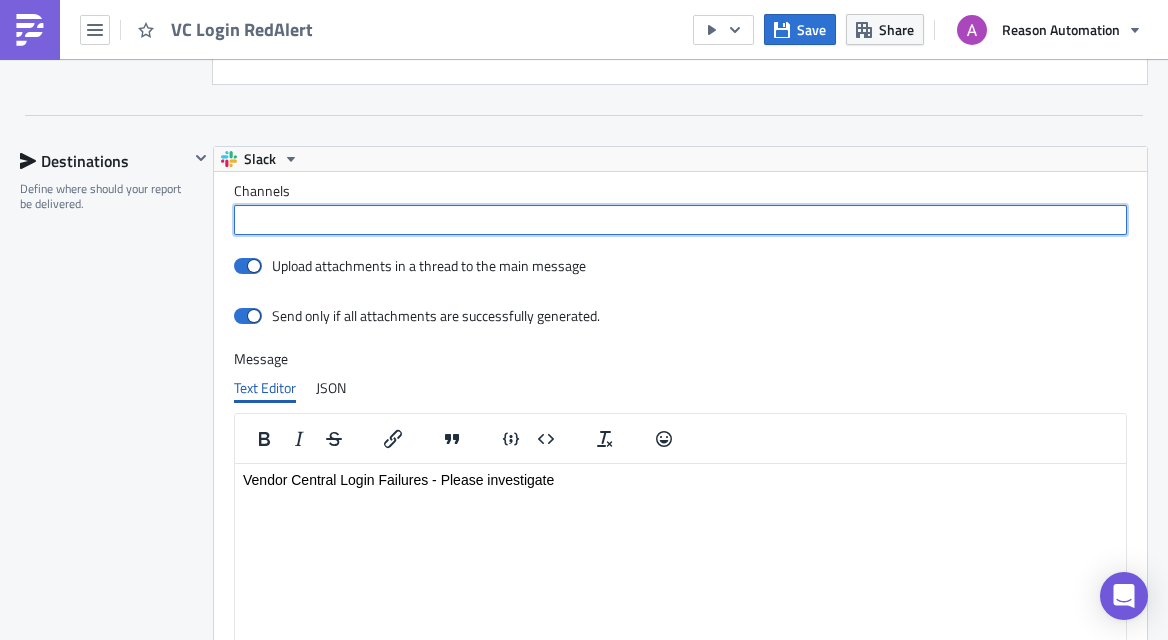 paste on "#lost-access" 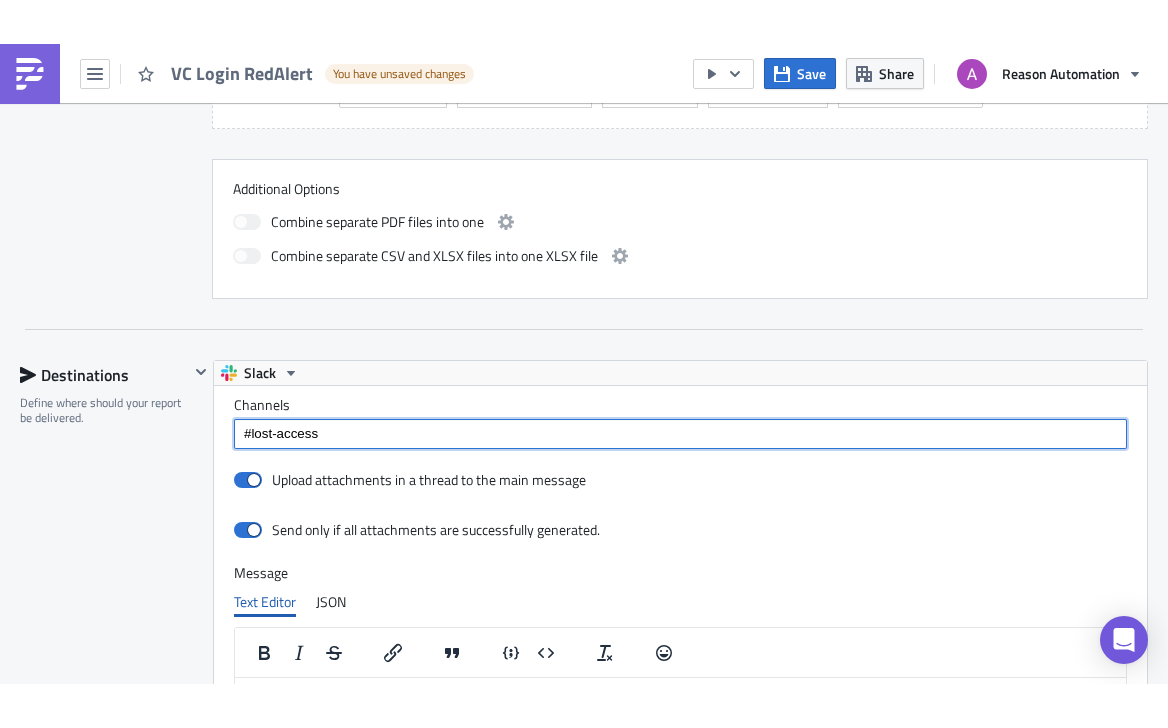 scroll, scrollTop: 1746, scrollLeft: 0, axis: vertical 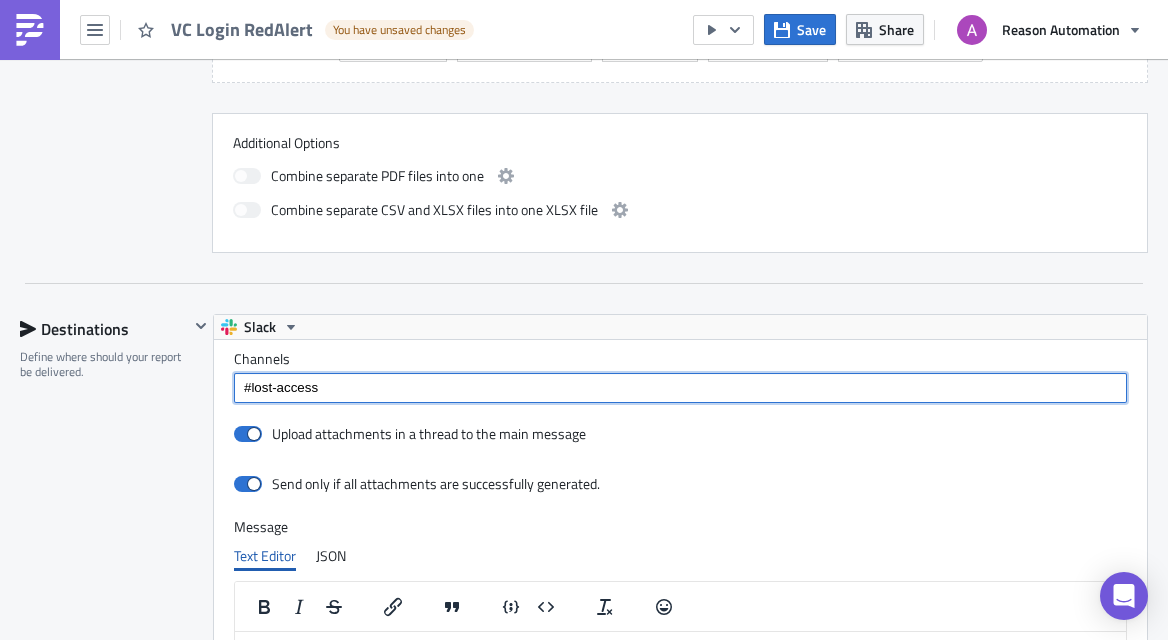 type on "#lost-access" 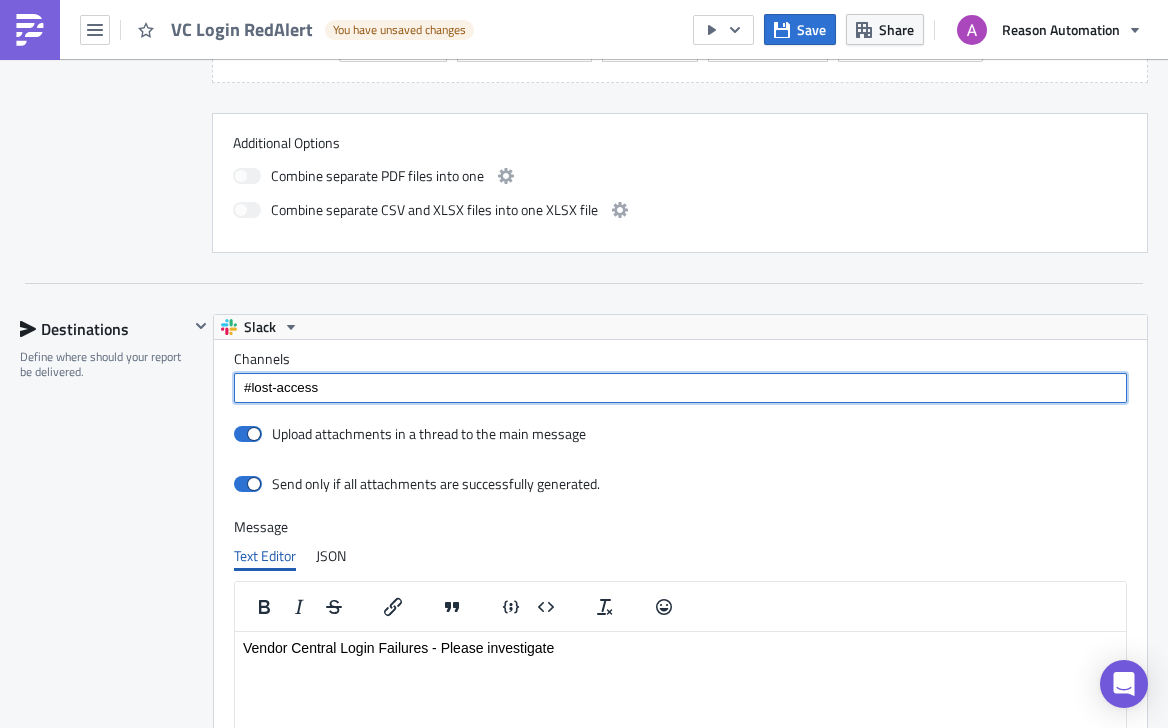 type 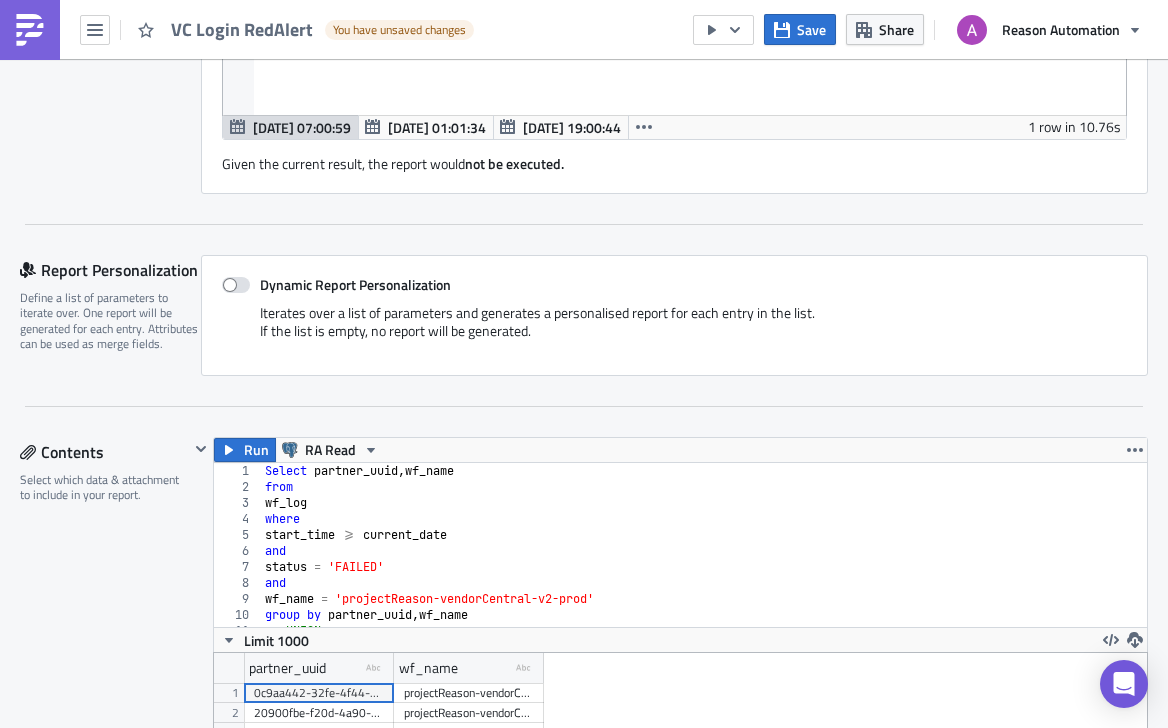scroll, scrollTop: 0, scrollLeft: 0, axis: both 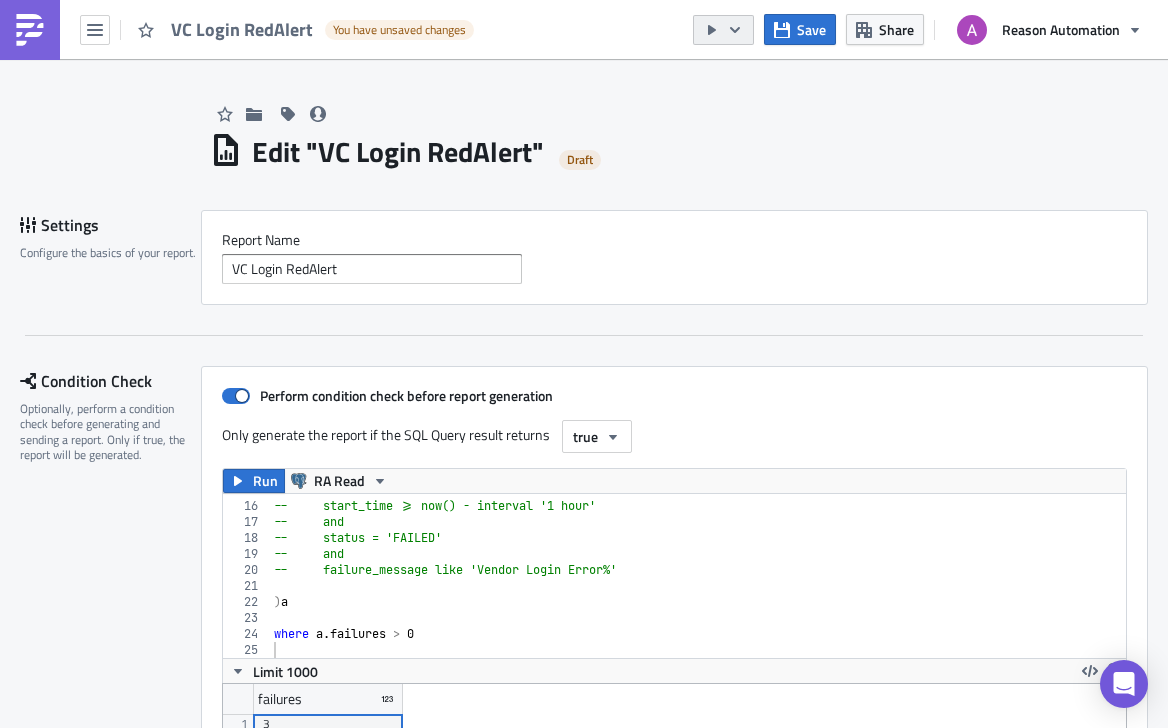 click 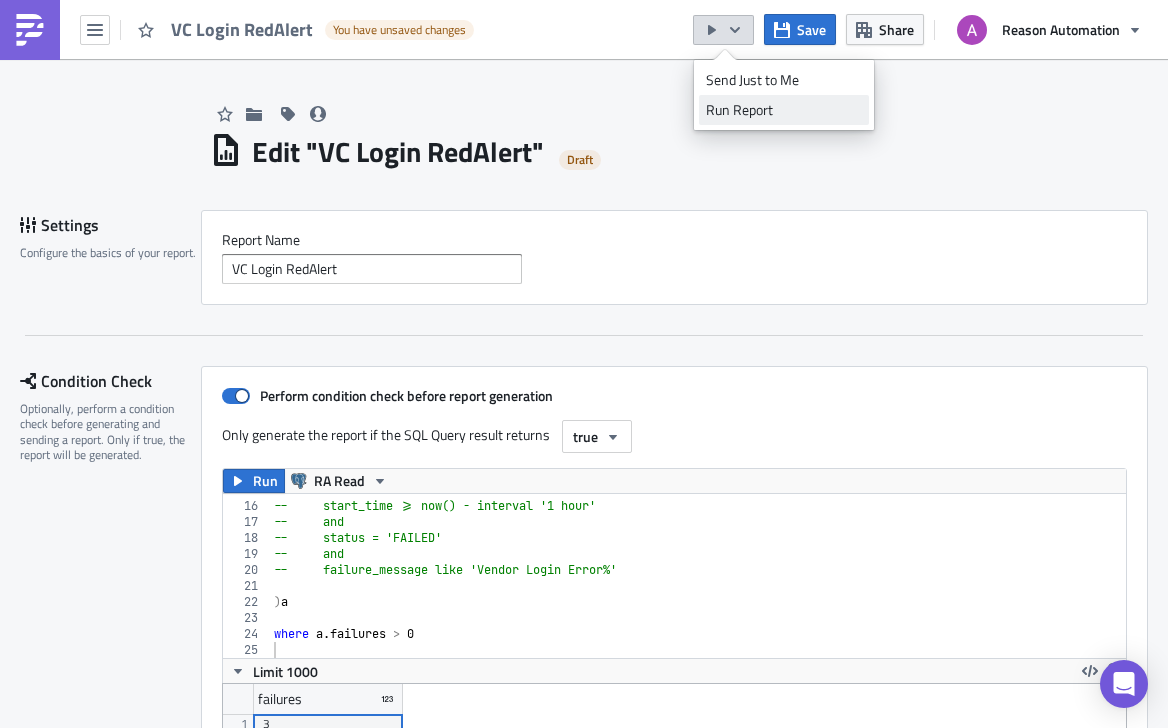 click on "Run Report" at bounding box center (784, 110) 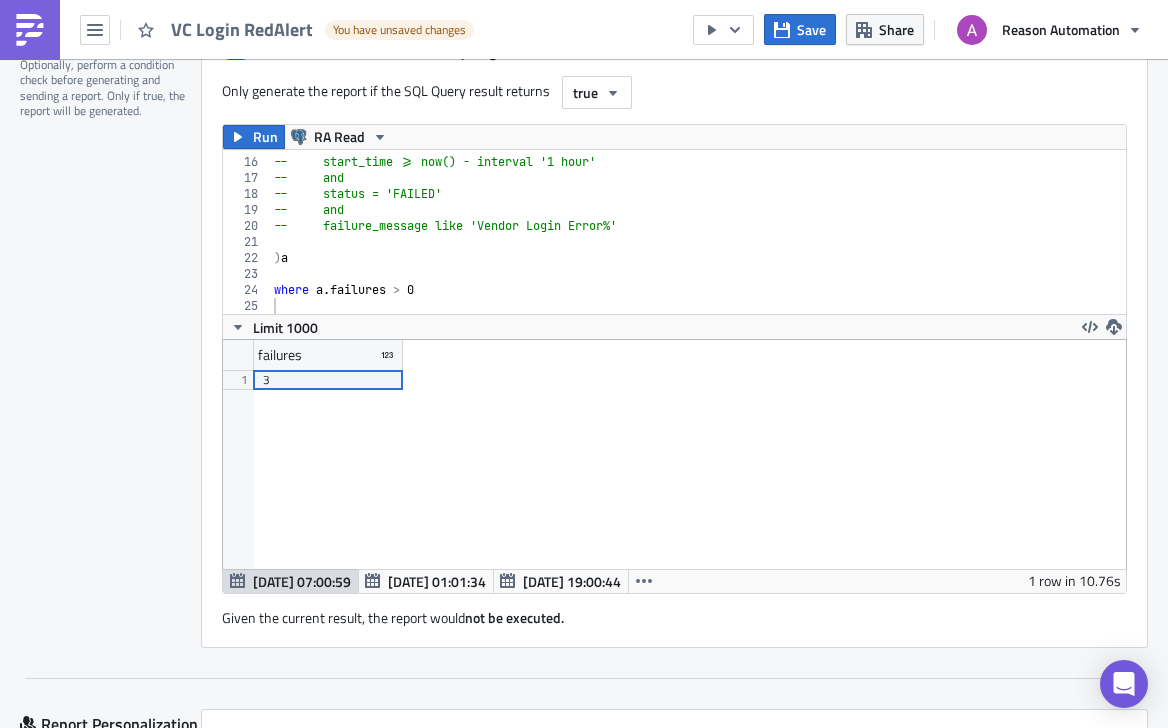 scroll, scrollTop: 345, scrollLeft: 0, axis: vertical 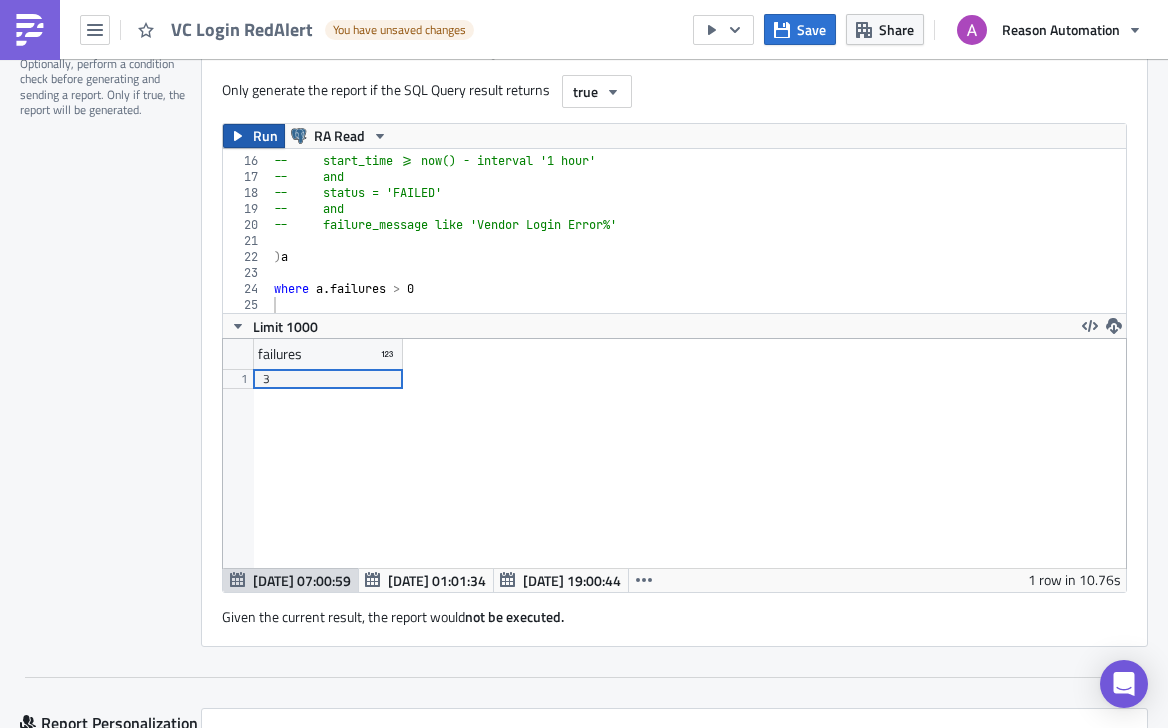 click on "Run" at bounding box center (265, 136) 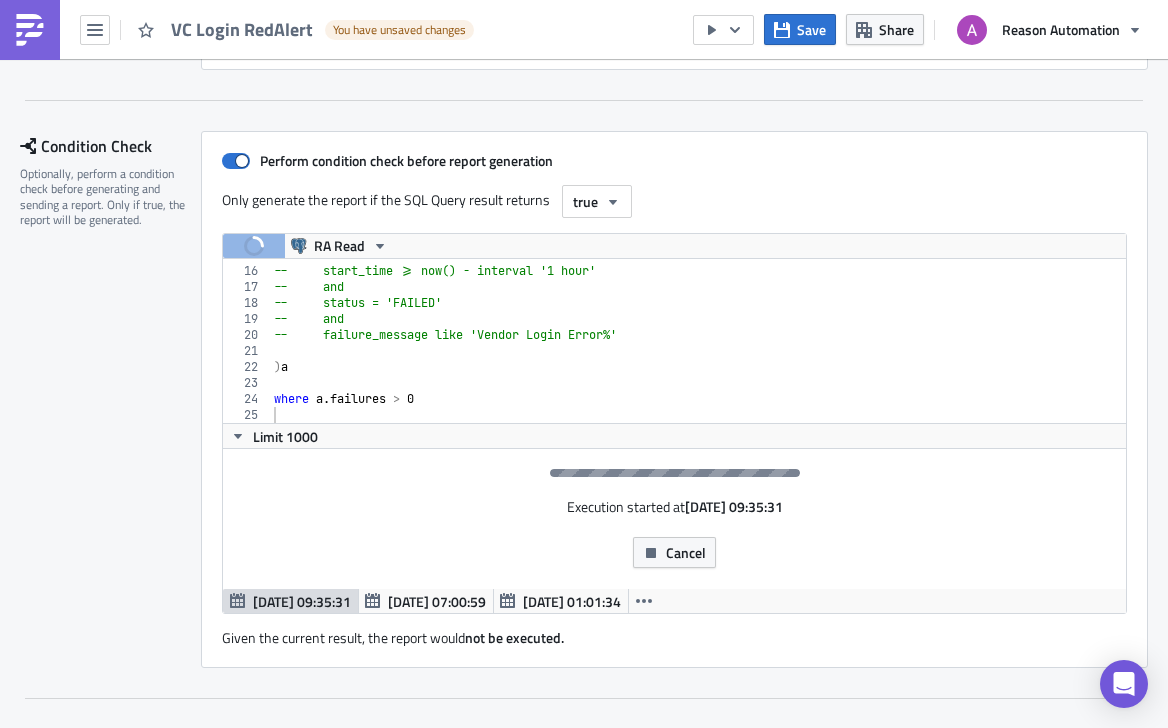 scroll, scrollTop: 246, scrollLeft: 0, axis: vertical 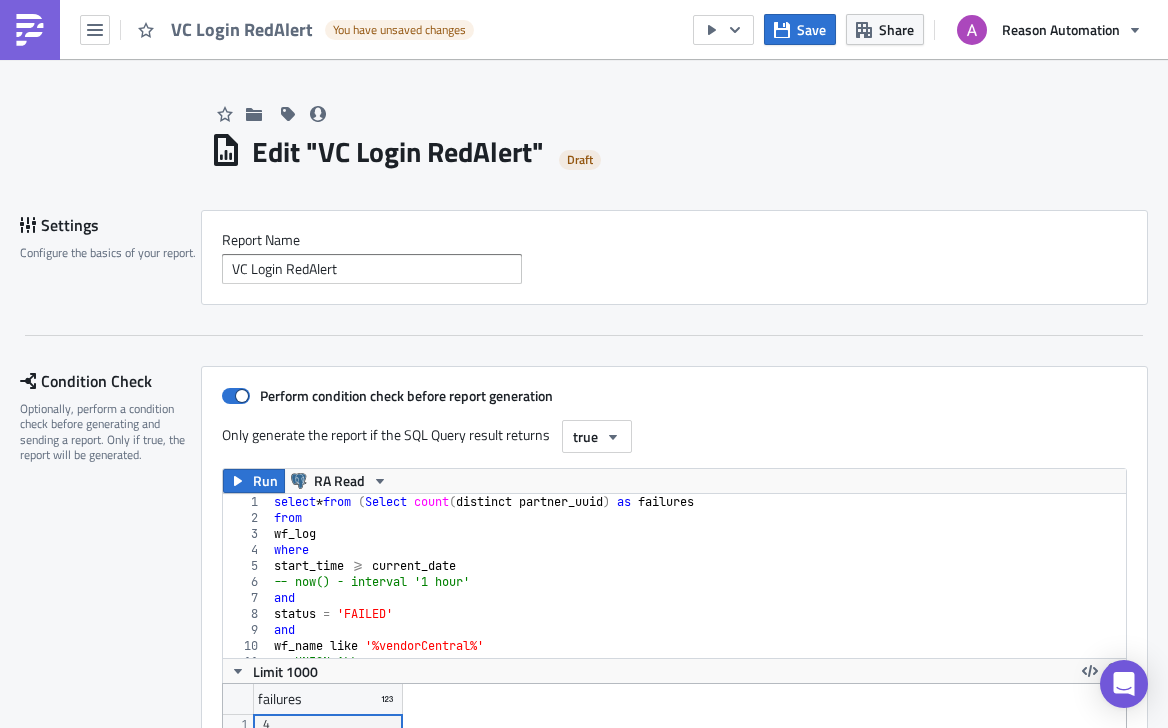 click on "Perform condition check before report generation Only generate the report if the SQL Query result returns   true Run RA Read 1 2 3 4 5 6 7 8 9 10 11 12 select  *  from   ( Select   count ( distinct   partner_uuid )   as   failures from wf_log where start_time   >=   current_date -- now() - interval '1 hour' and status   =   'FAILED' and wf_name   like   '%vendorCentral%' -- UNION ALL --     Select count(distinct partner_uuid) as failures     הההההההההההההההההההההההההההההההההההההההההההההההההההההההההההההההההההההההההההההההההההההההההההההההההההההההההההההההההההההההההההההההההההההההההההההההההההההההההההההההההההההההההההההההההההההההההההההההההההההההההההההההההההההההההההההההההההההההההההההההההההההההההההההההה Limit 1000 failures 1 4 failures 1 Jul 11 09:35:31" at bounding box center (674, 679) 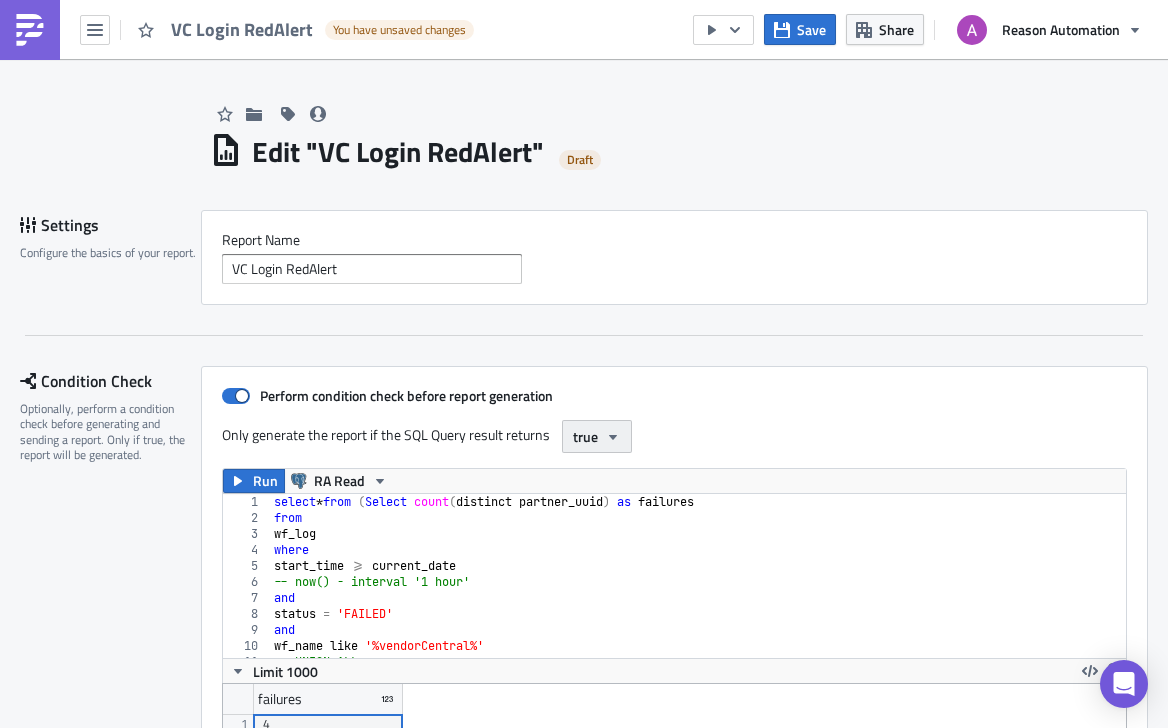 click on "true" at bounding box center [585, 436] 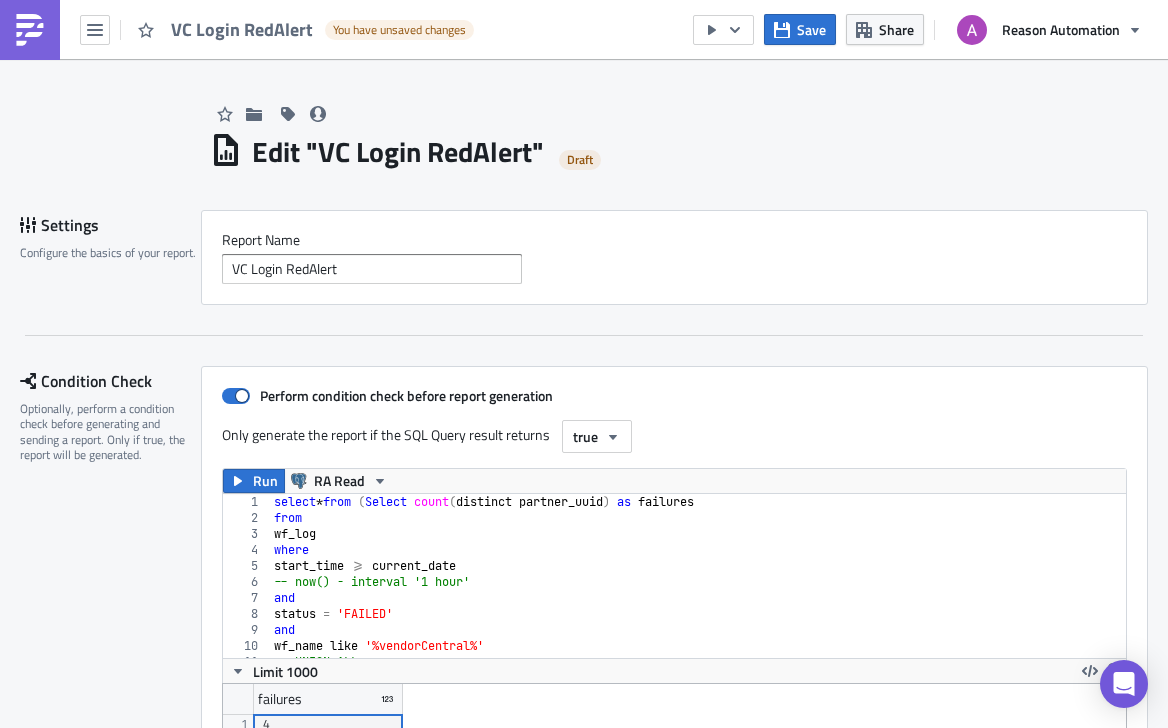 click on "Settings Configure the basics of your report. Report Nam﻿e   VC Login RedAlert" at bounding box center [584, 273] 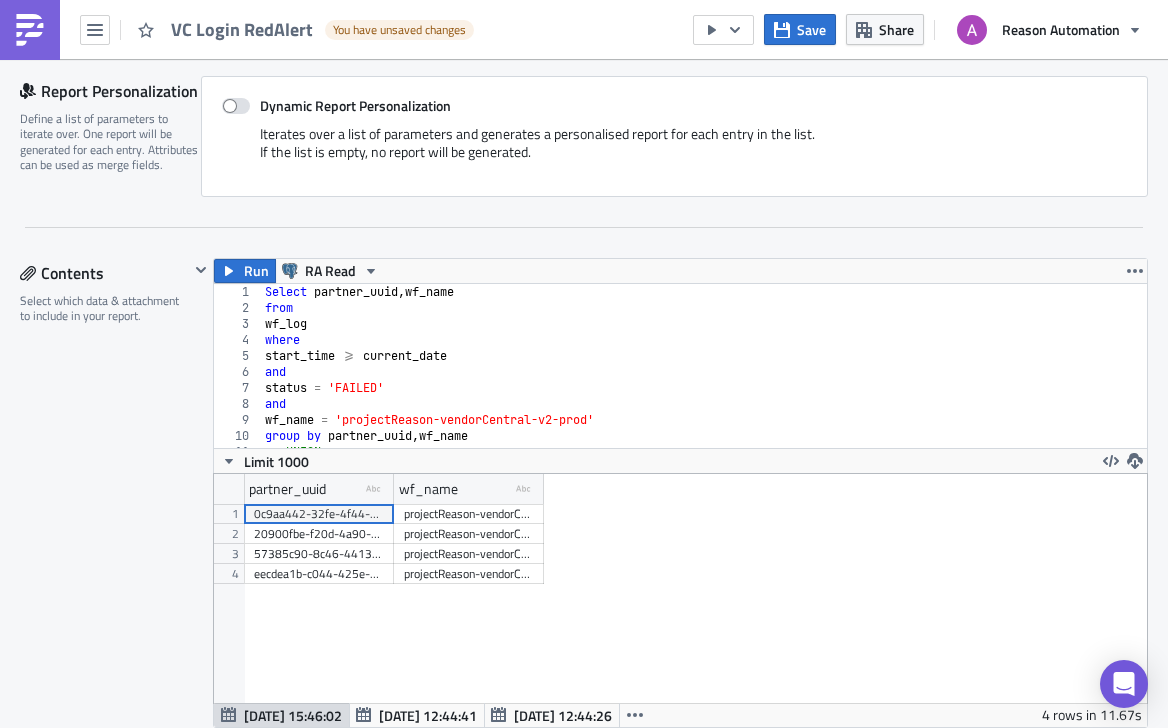 scroll, scrollTop: 993, scrollLeft: 0, axis: vertical 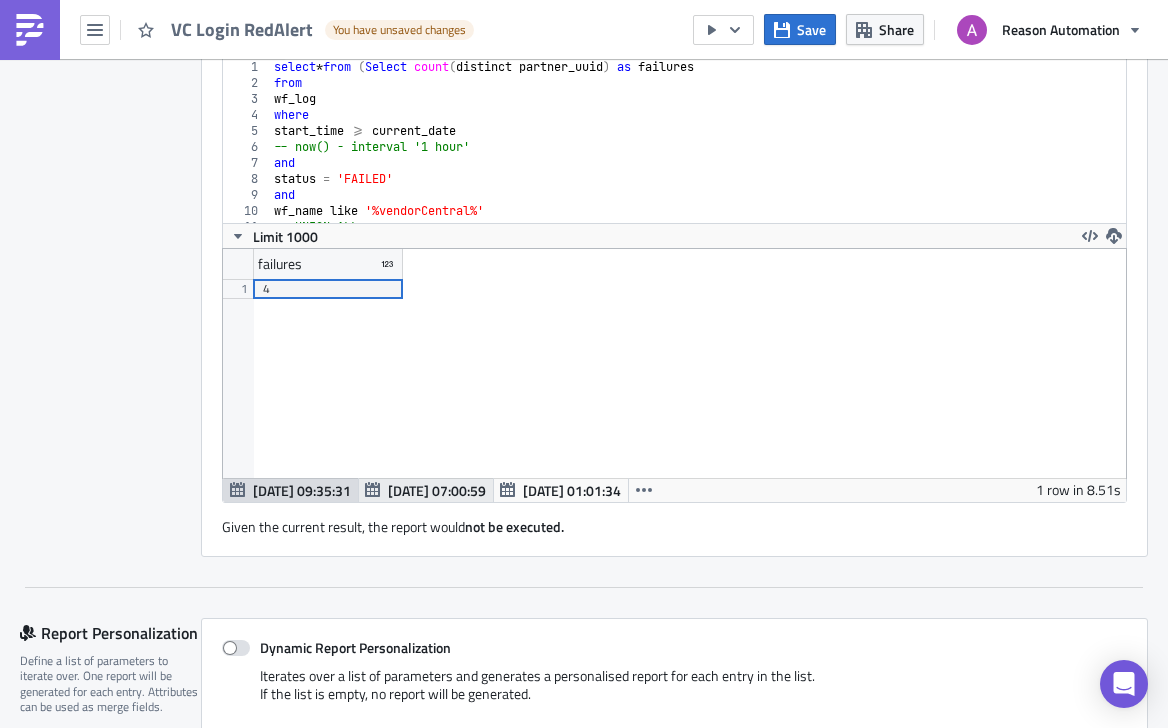 click on "Jul 11 07:00:59" at bounding box center [437, 490] 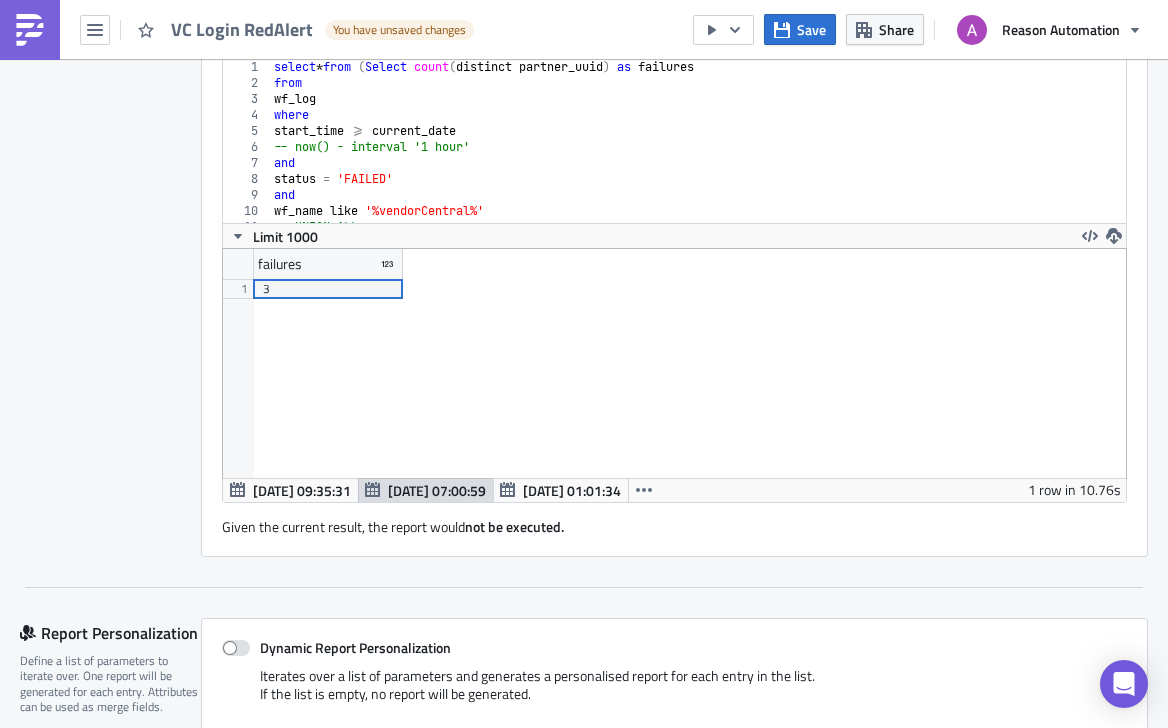 scroll, scrollTop: 99771, scrollLeft: 99097, axis: both 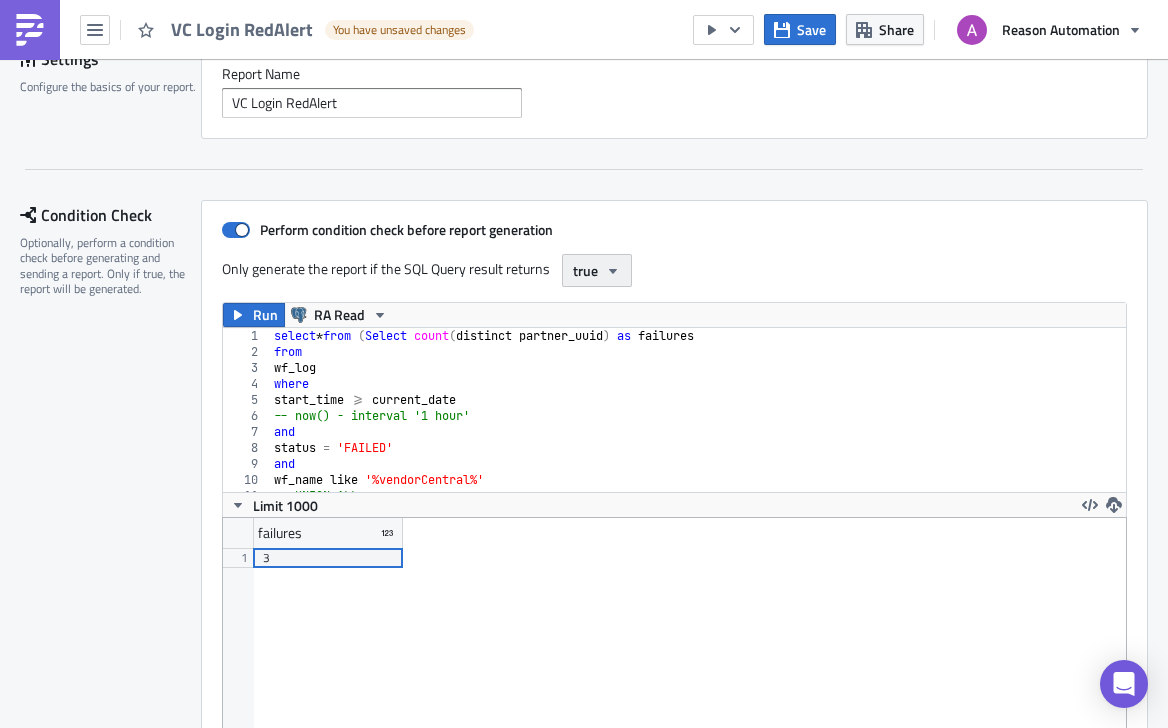 click 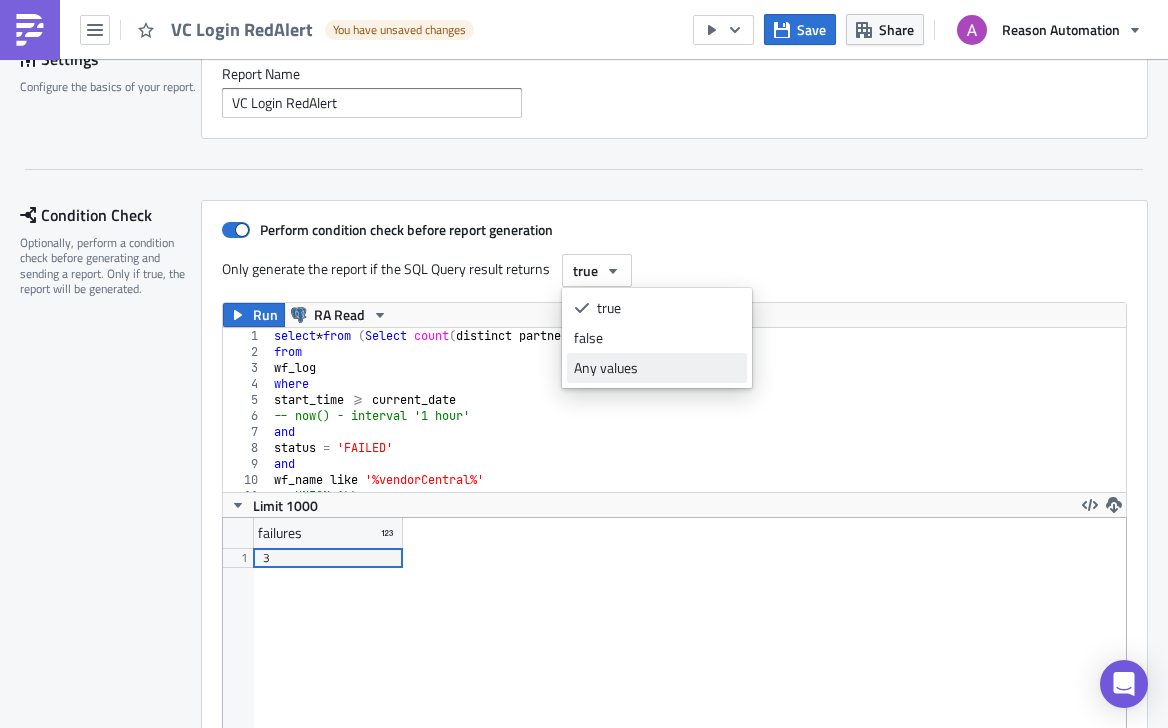 click on "Any values" at bounding box center (657, 368) 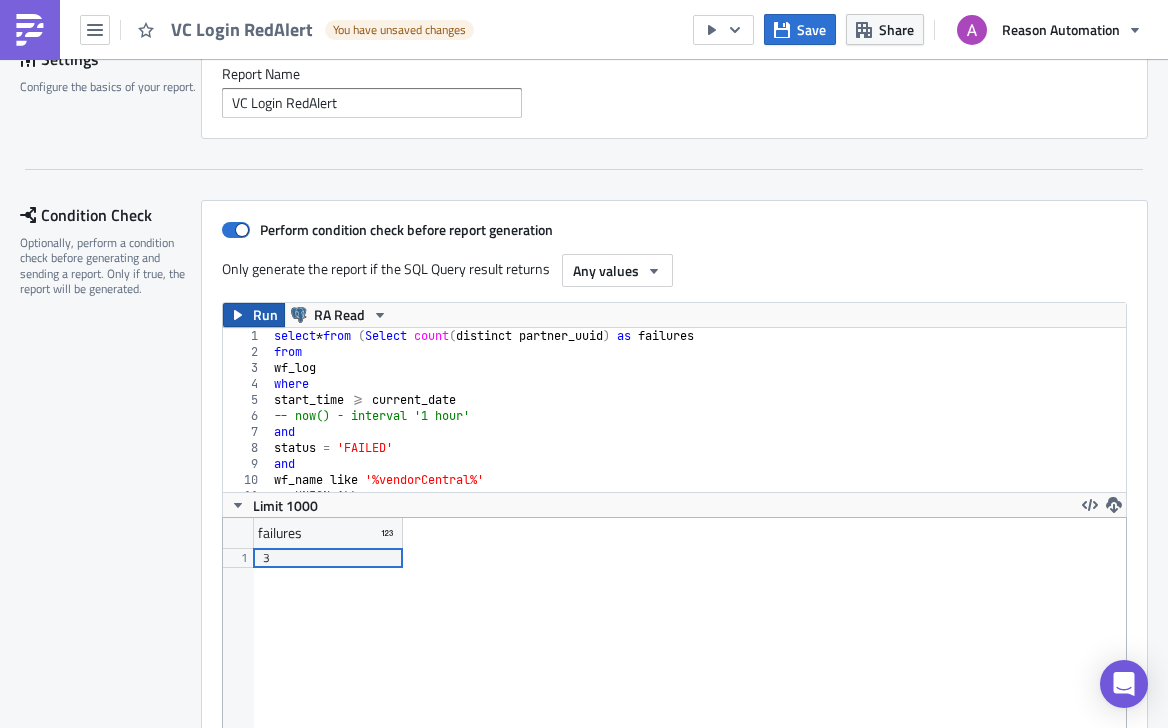 click on "Run" at bounding box center (254, 315) 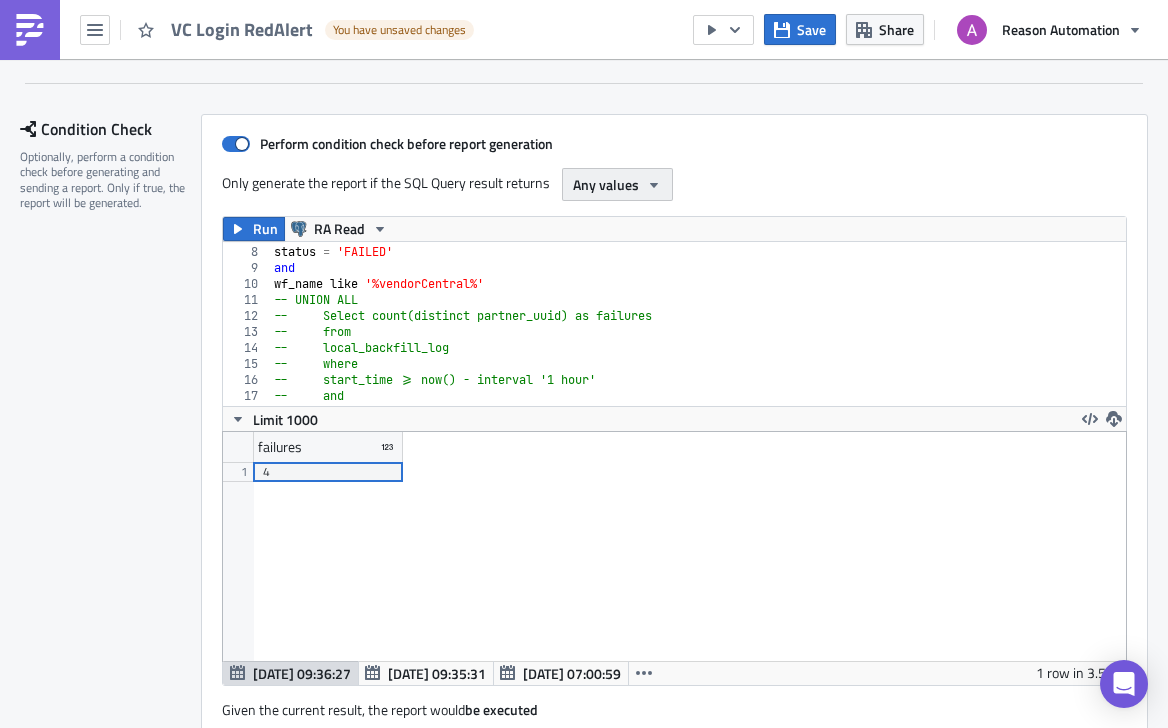 click on "Any values" at bounding box center (606, 184) 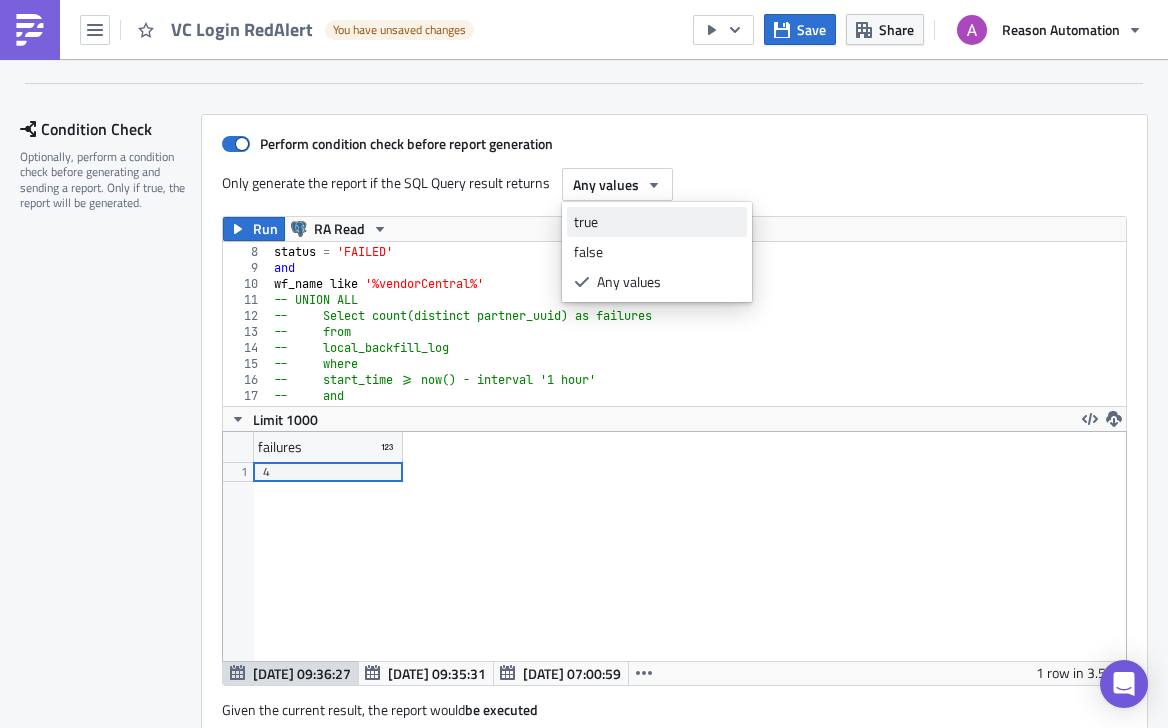 click on "true" at bounding box center (657, 222) 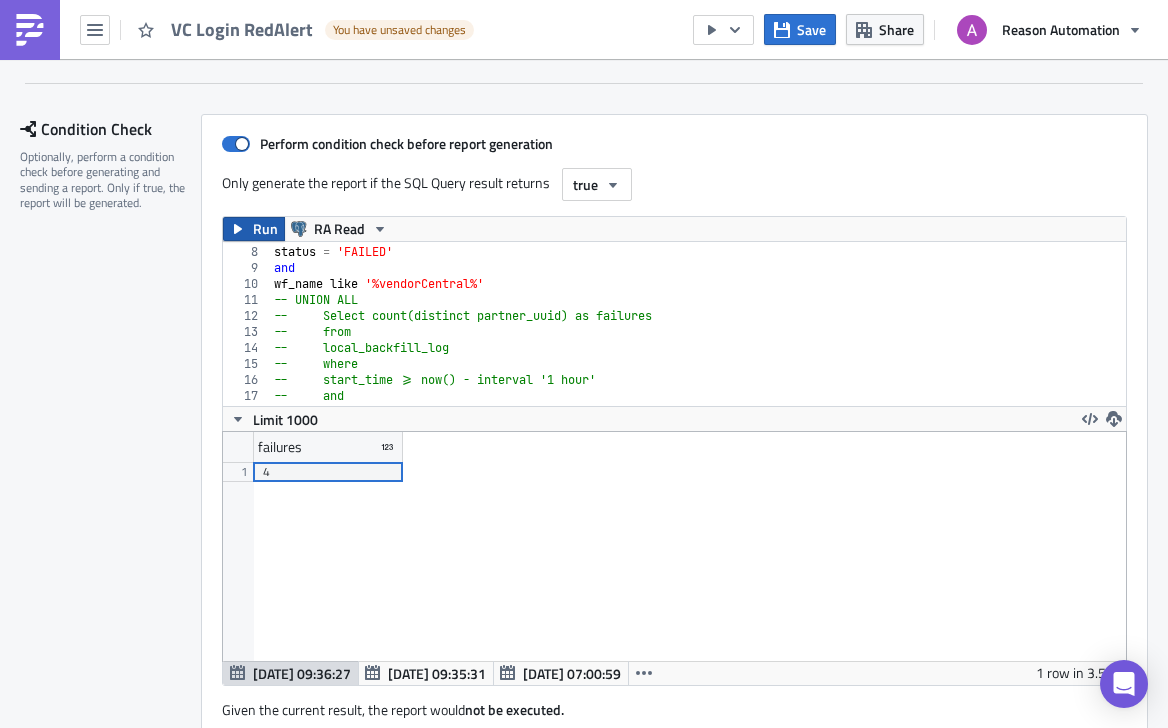 click on "Run" at bounding box center (265, 229) 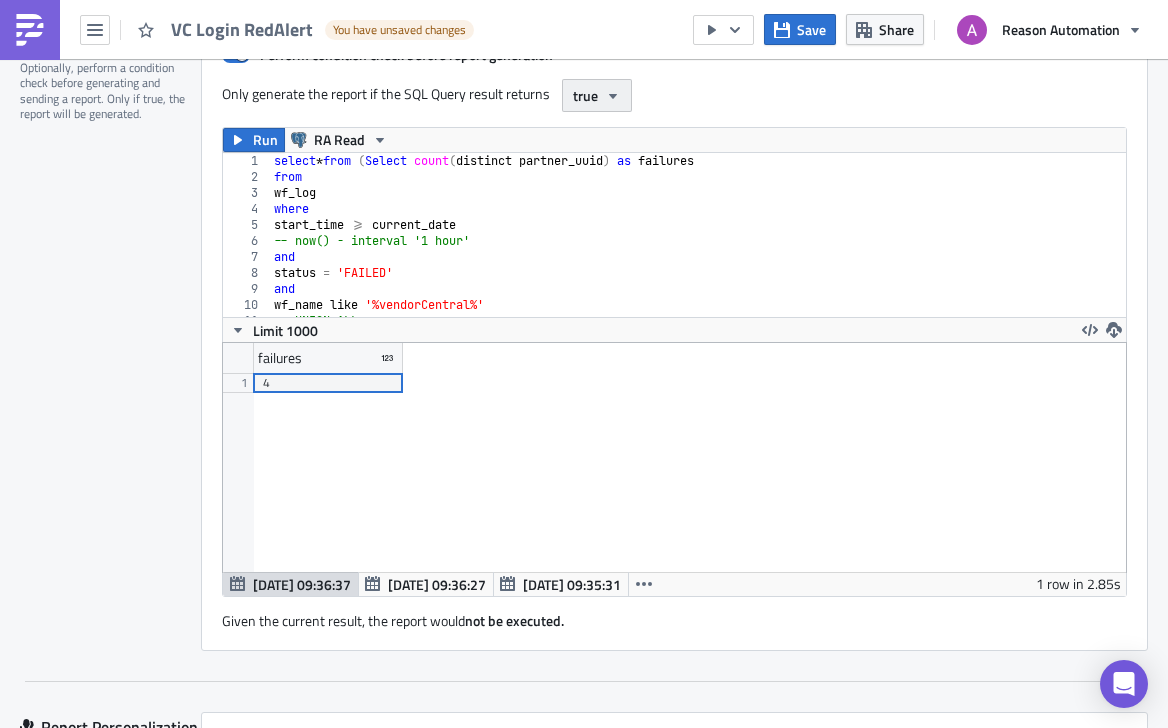 click on "true" at bounding box center (585, 95) 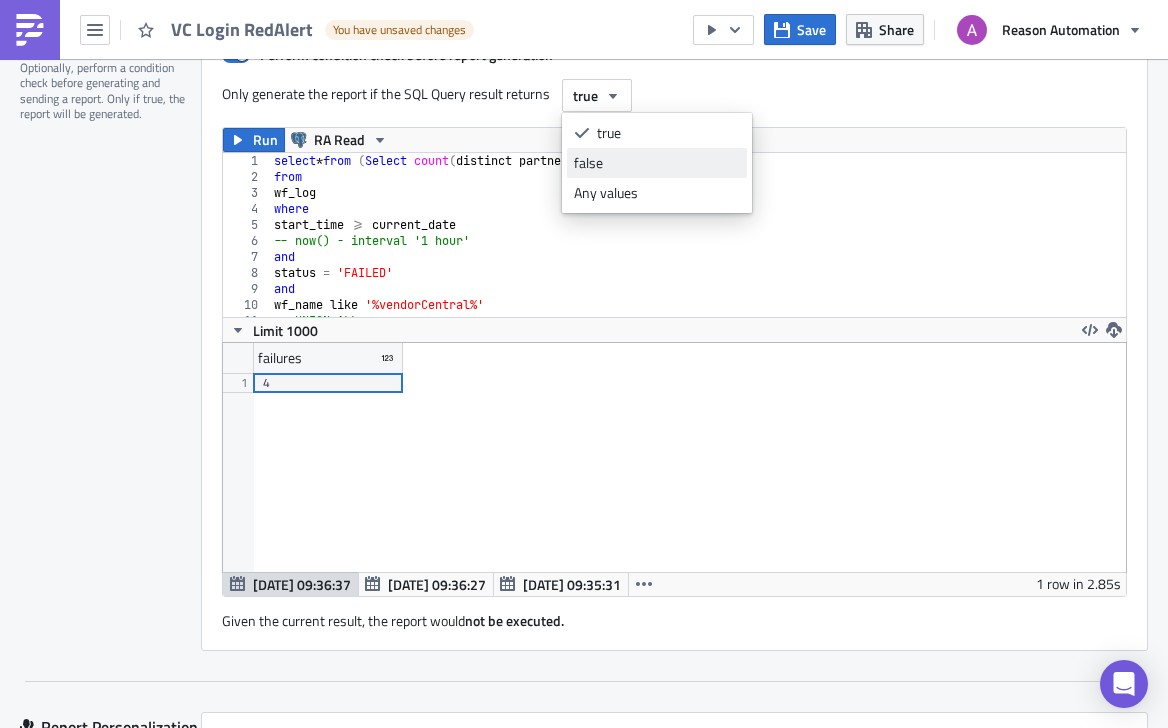 click on "false" at bounding box center [657, 163] 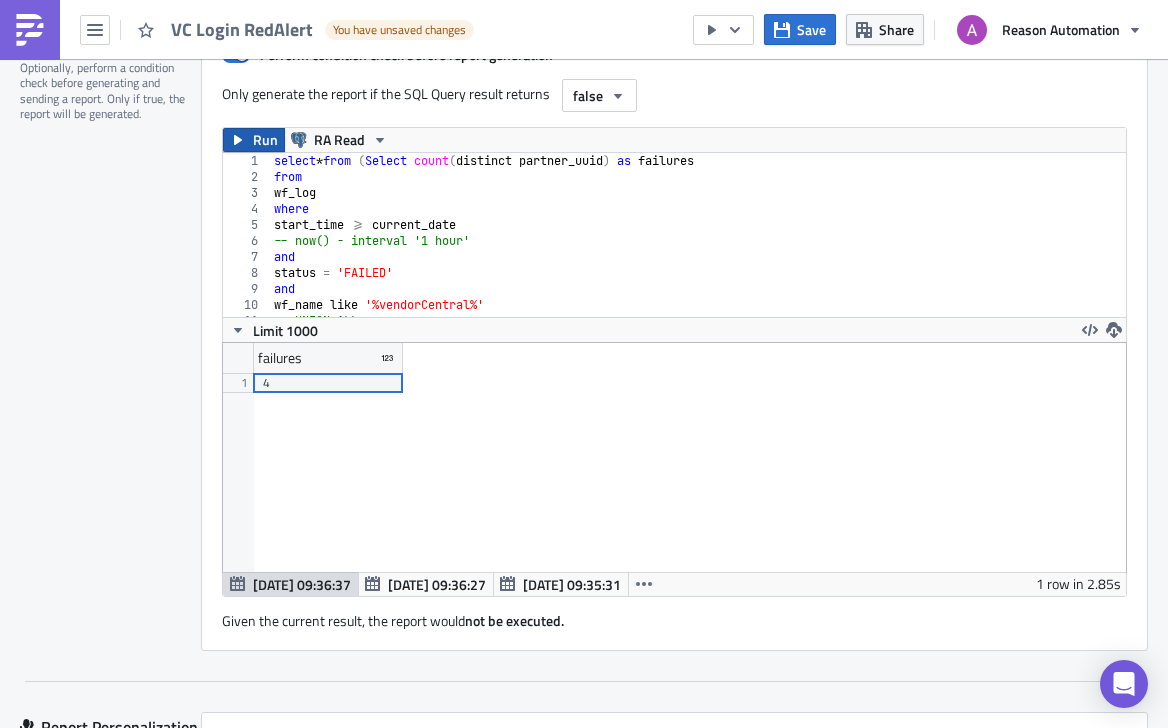 click on "Run" at bounding box center (265, 140) 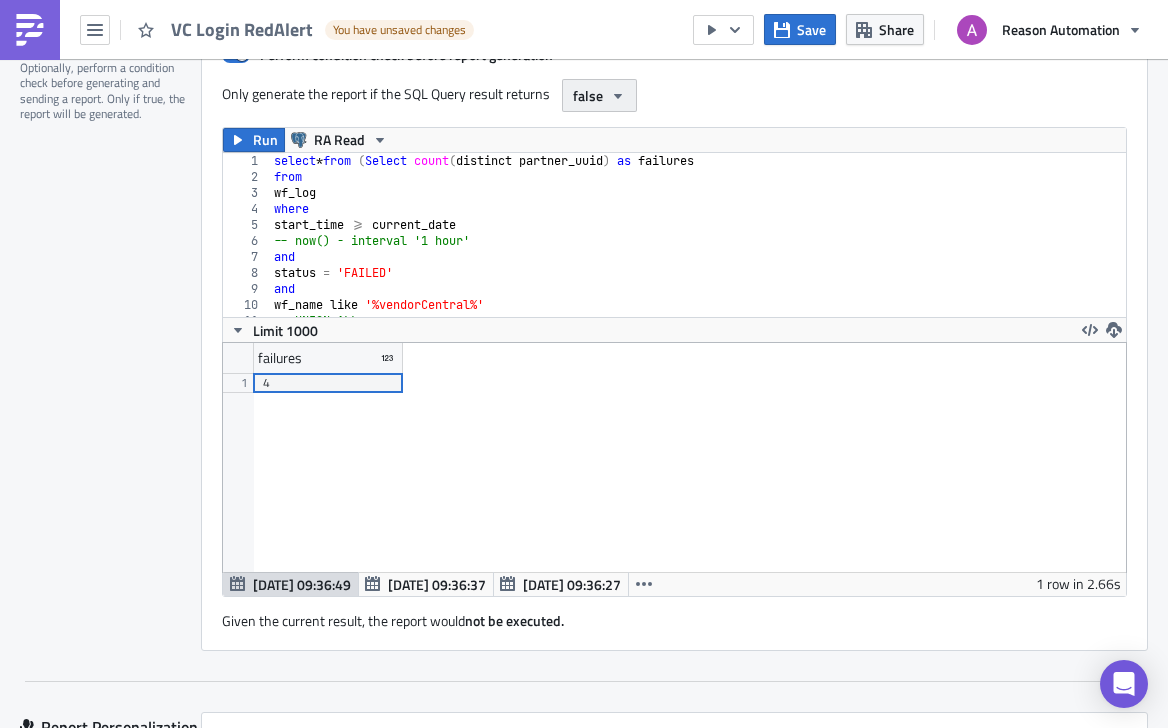 click on "false" at bounding box center (588, 95) 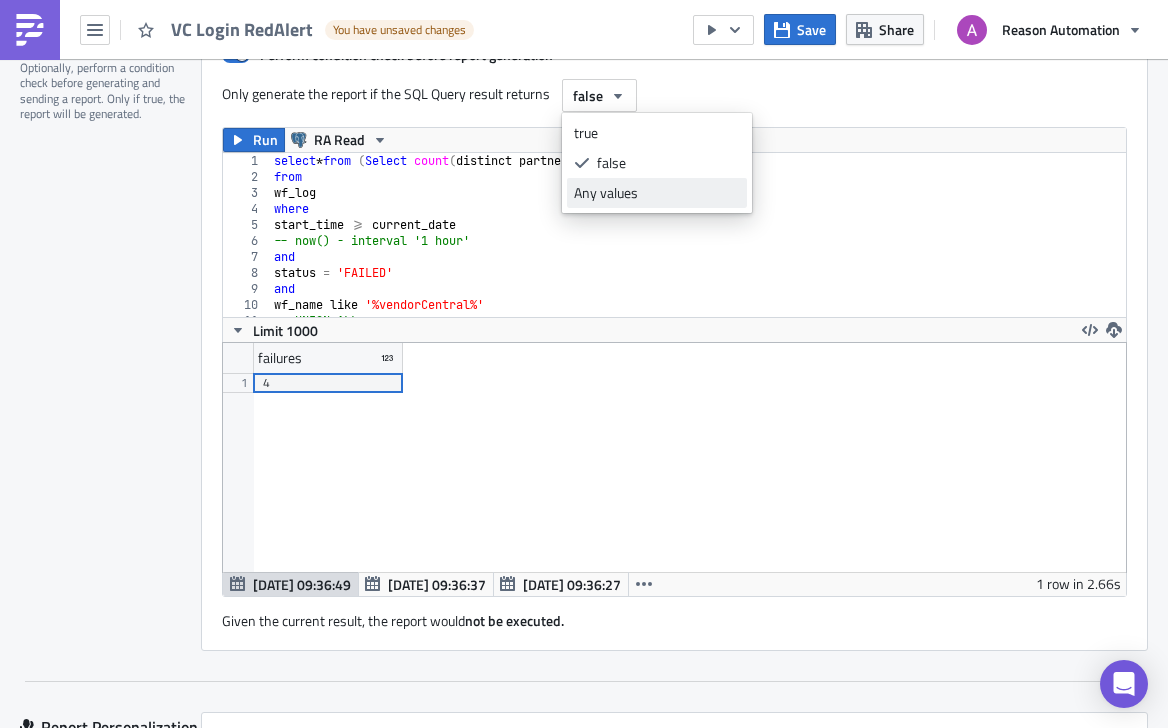 click on "Any values" at bounding box center (657, 193) 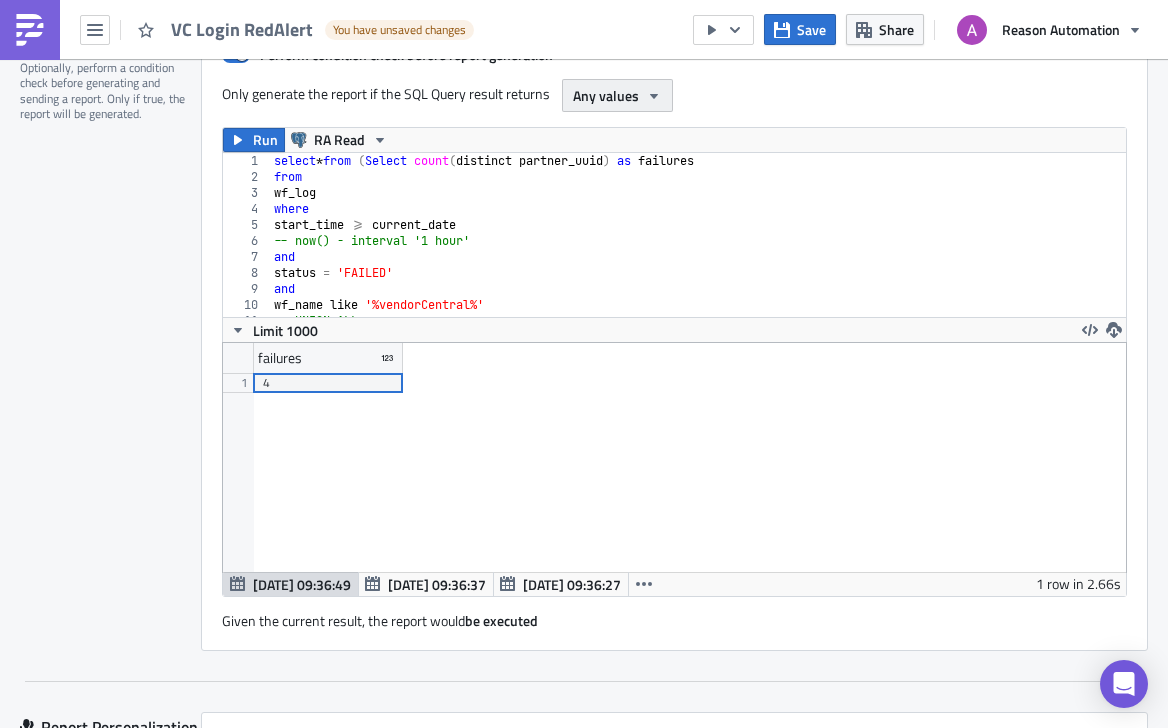click on "Any values" at bounding box center (606, 95) 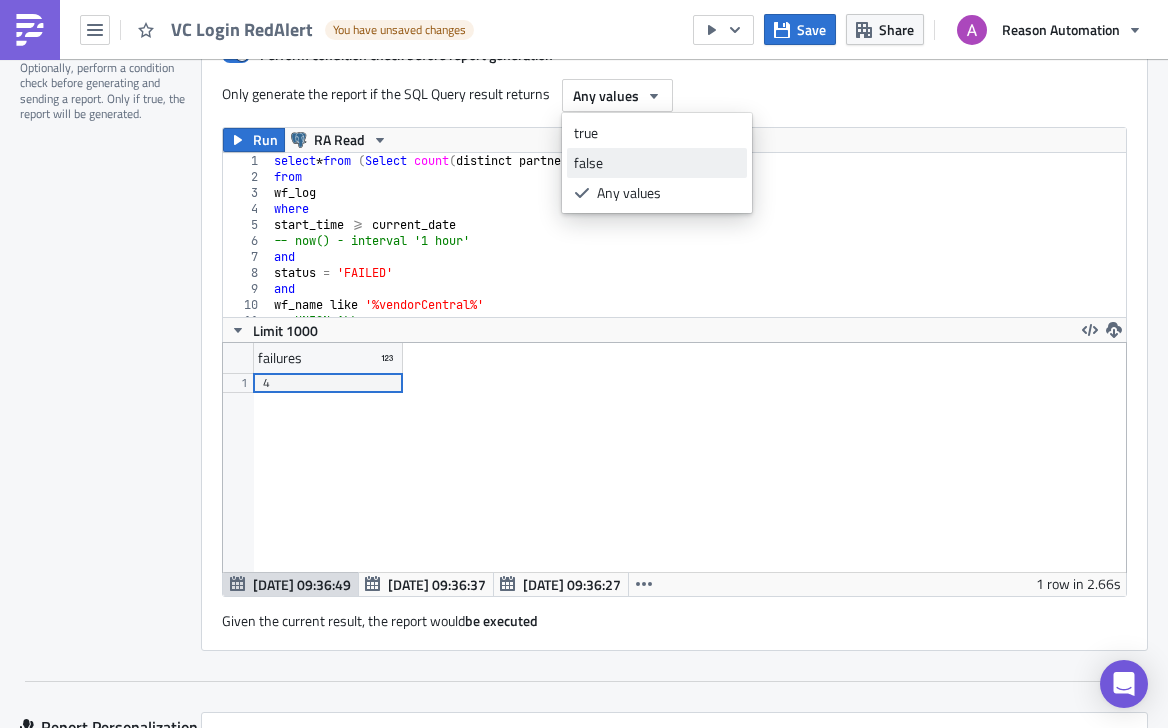 click on "false" at bounding box center [657, 163] 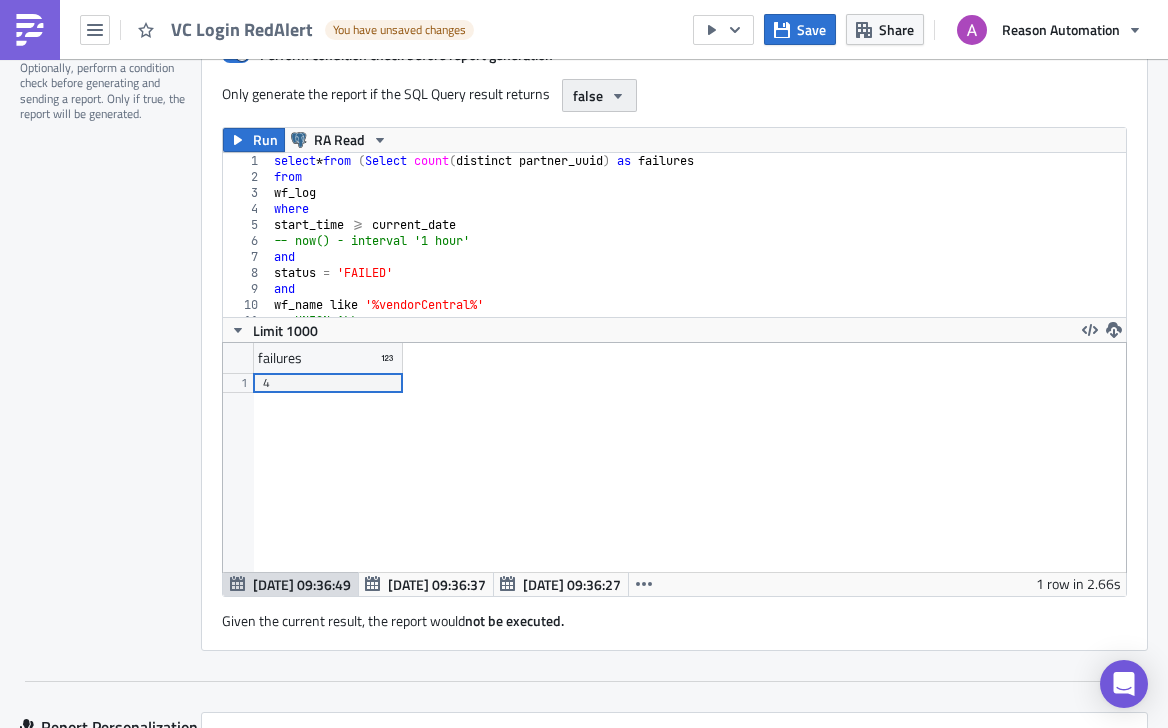 click on "false" at bounding box center [588, 95] 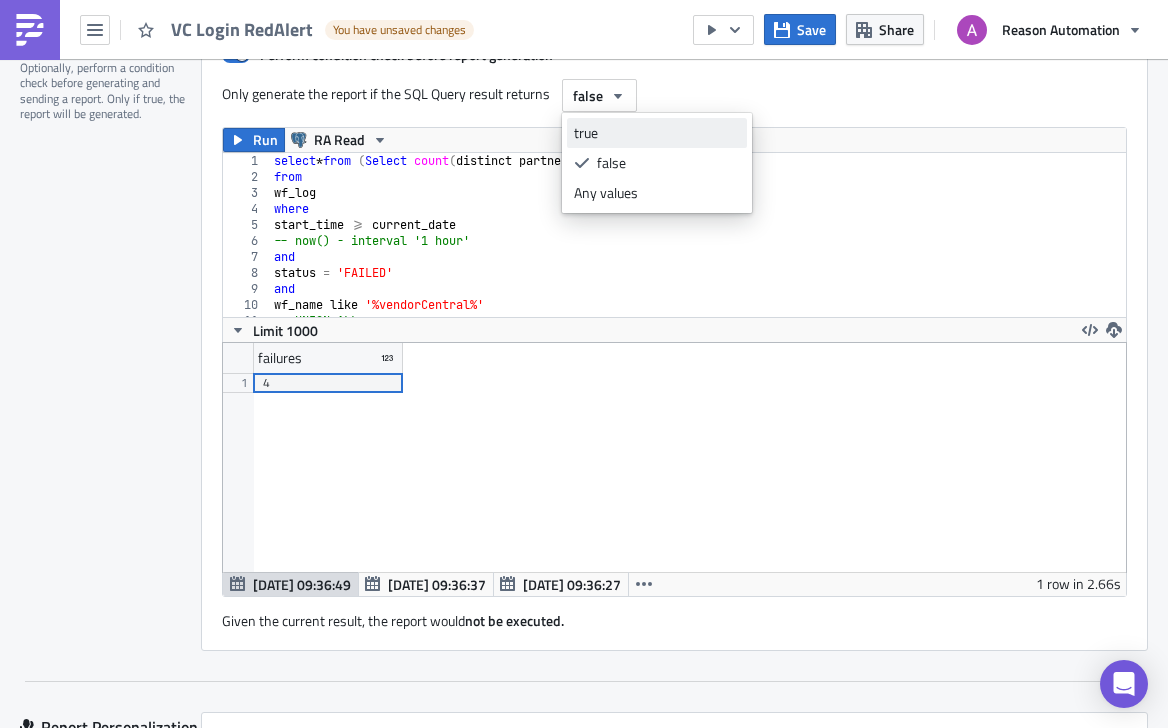 click on "true" at bounding box center [657, 133] 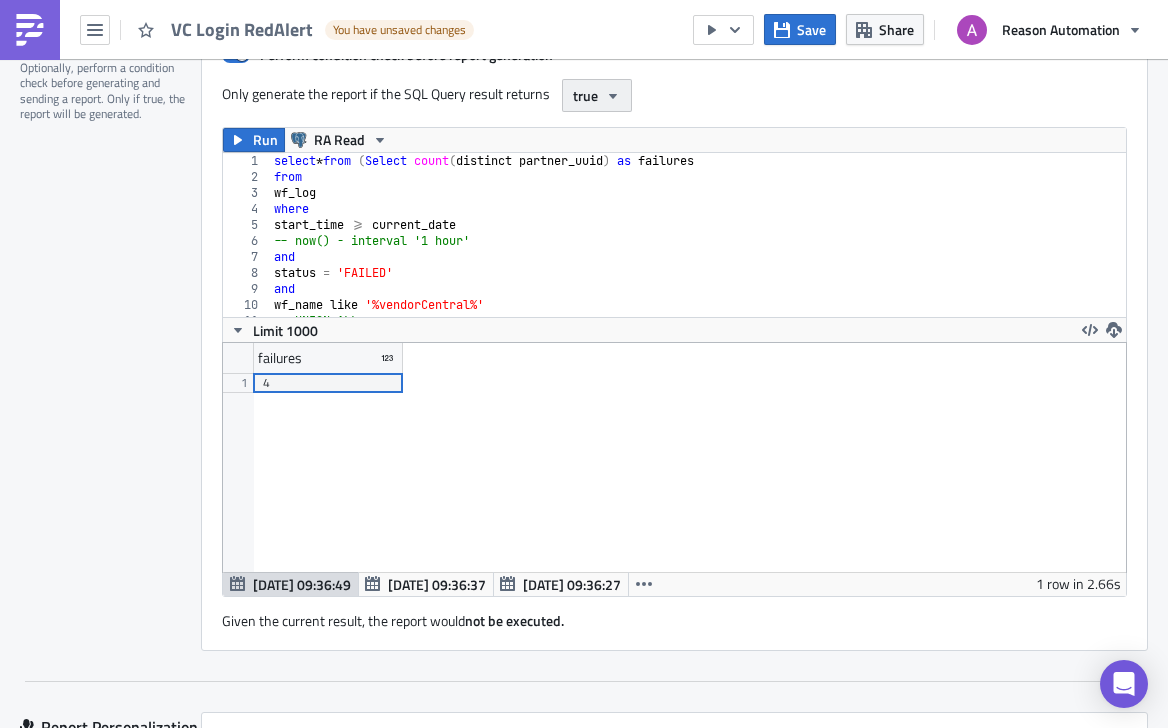 click on "true" at bounding box center [585, 95] 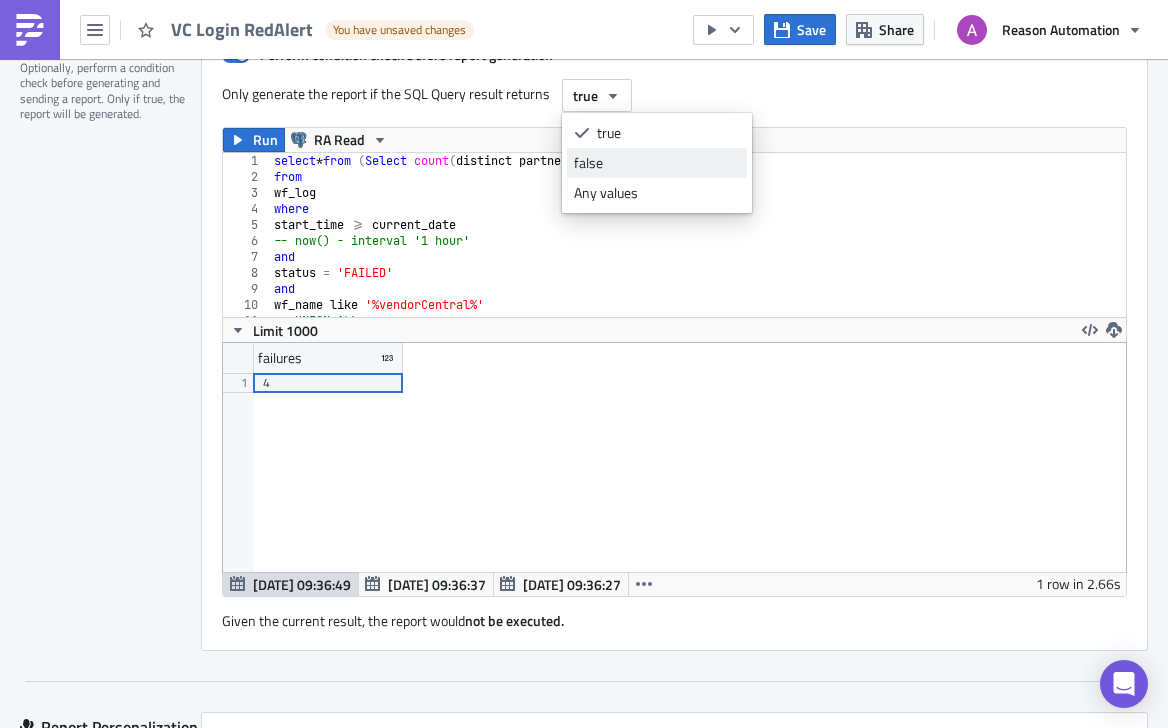 click on "false" at bounding box center [657, 163] 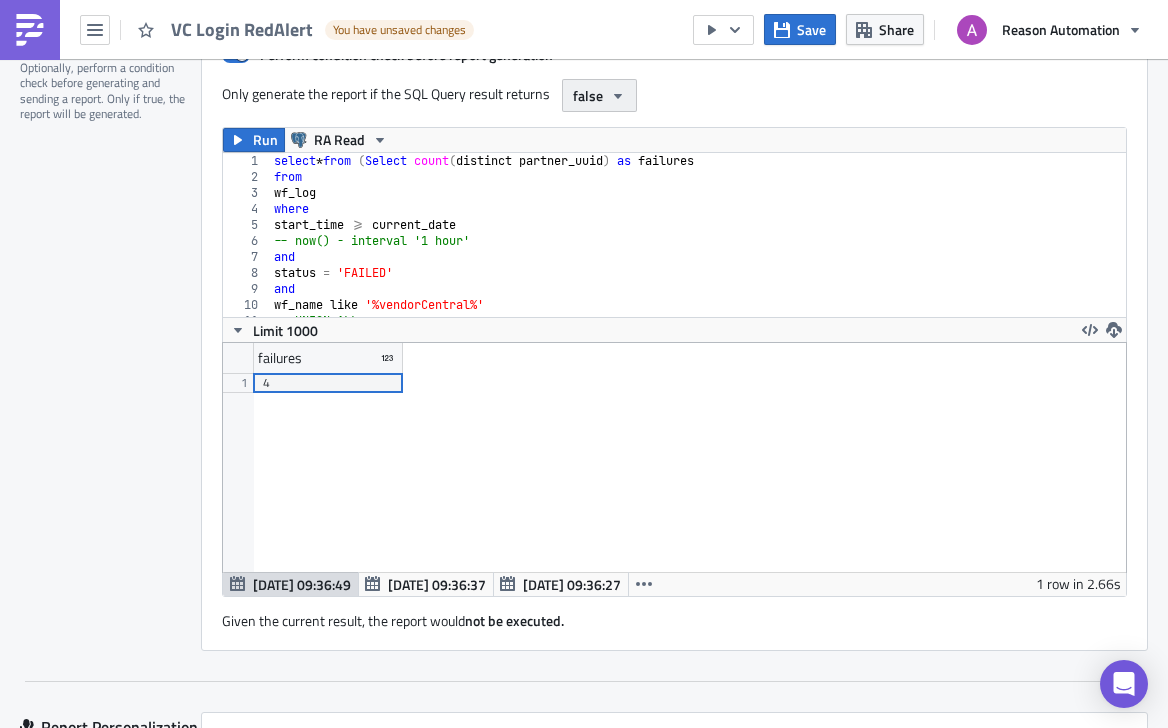 click on "false" at bounding box center (599, 95) 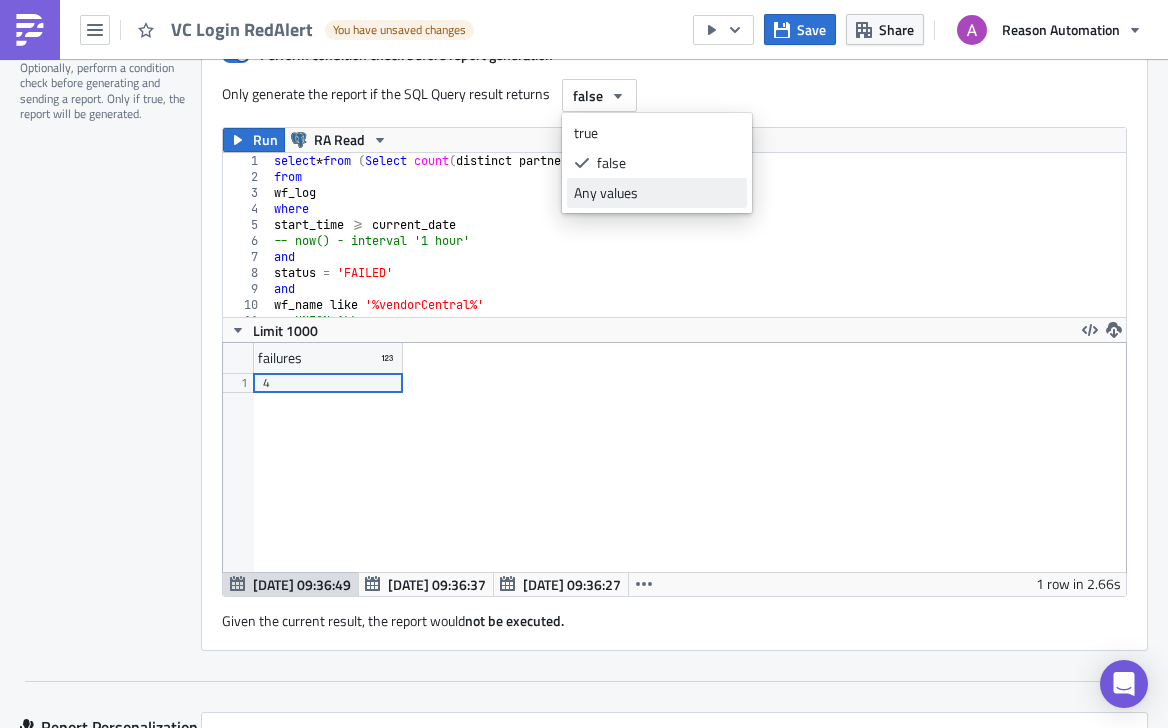 click on "Any values" at bounding box center [657, 193] 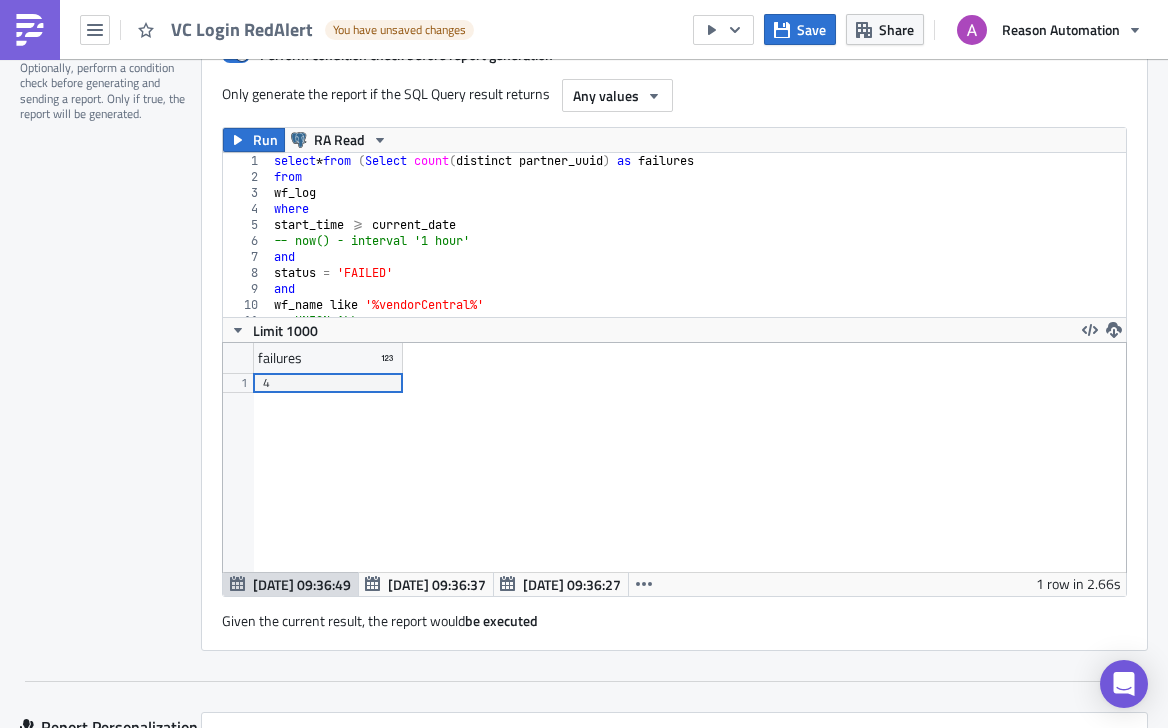 click on "failures 1 4" at bounding box center [674, 457] 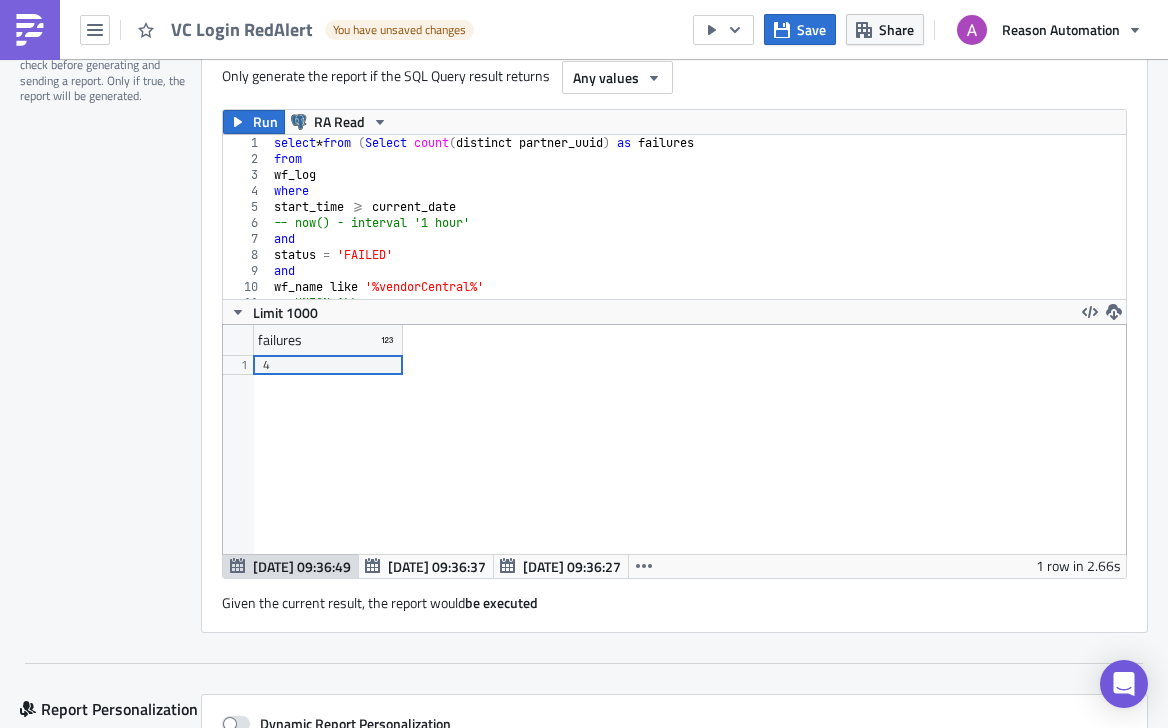 scroll, scrollTop: 28, scrollLeft: 0, axis: vertical 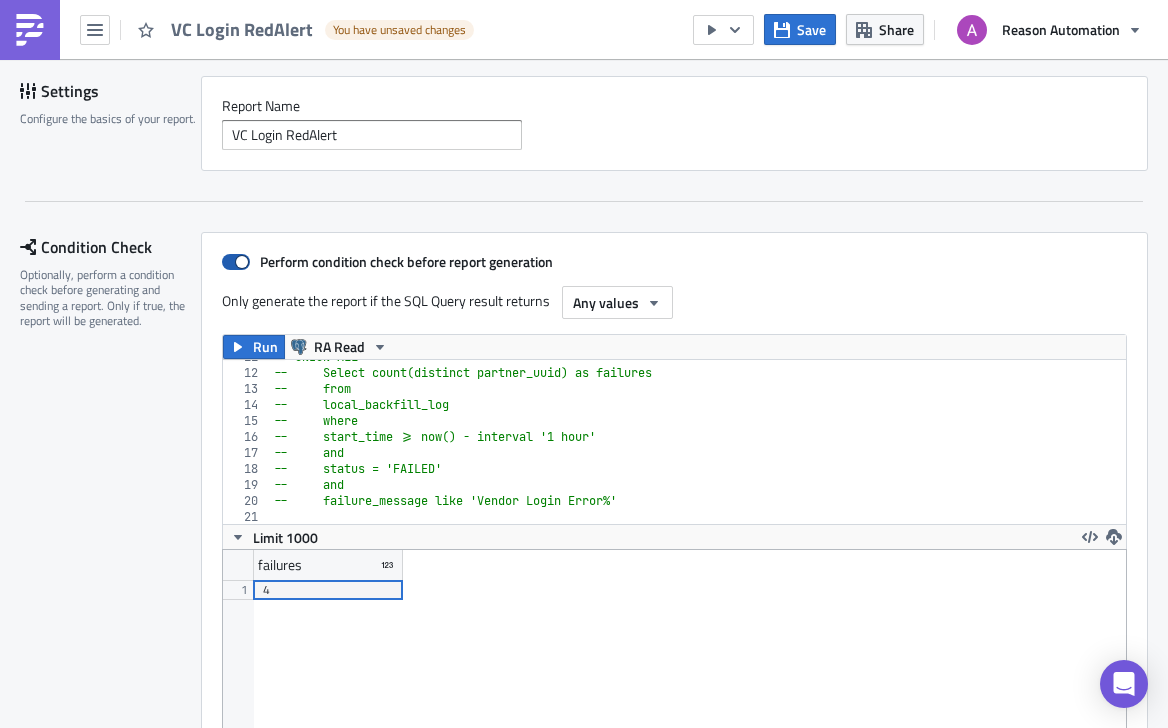 click at bounding box center [236, 262] 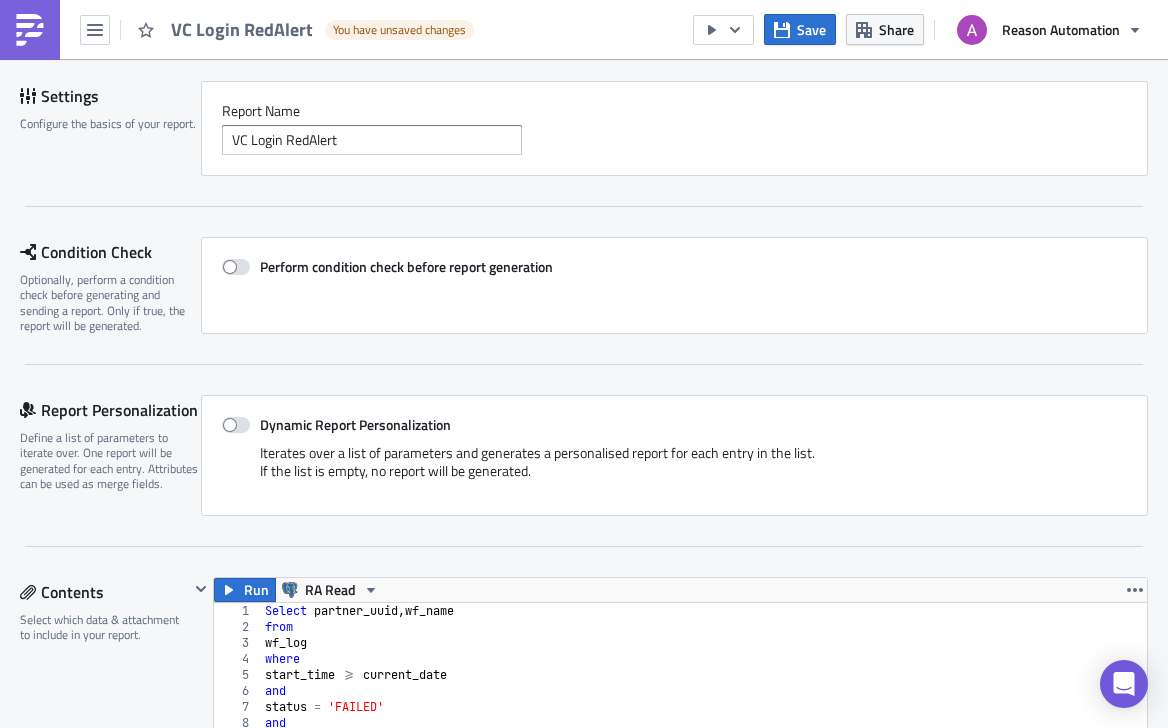 scroll, scrollTop: 103, scrollLeft: 0, axis: vertical 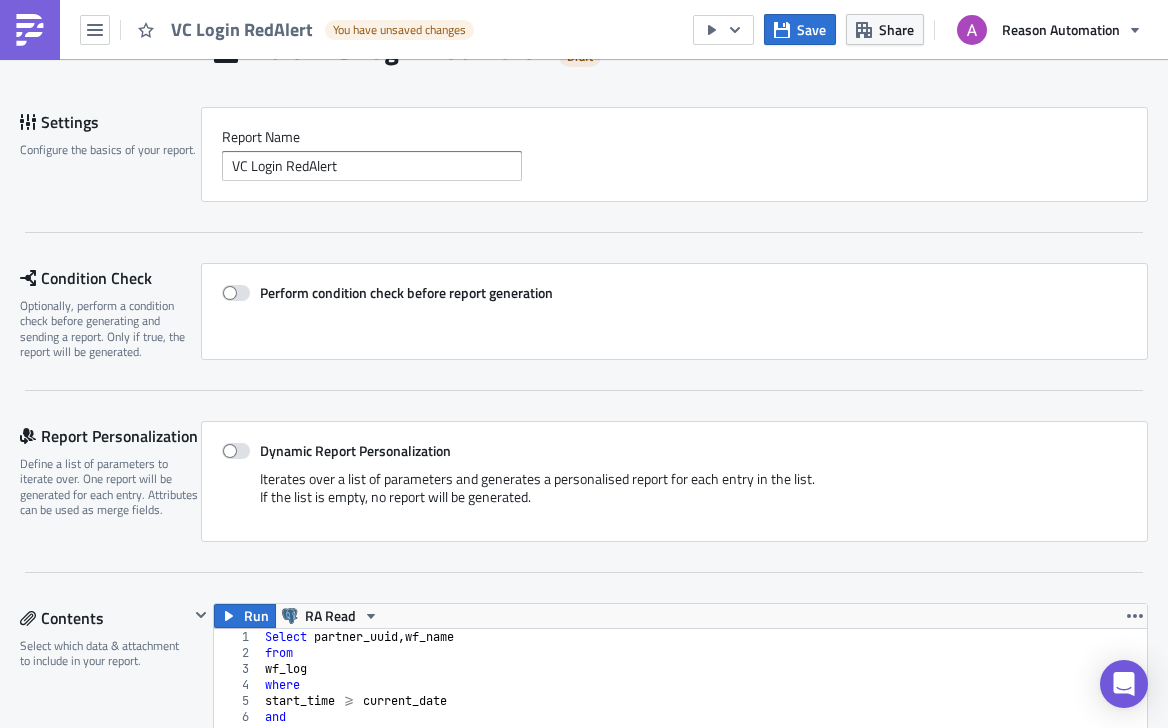 click on "Perform condition check before report generation" at bounding box center [674, 311] 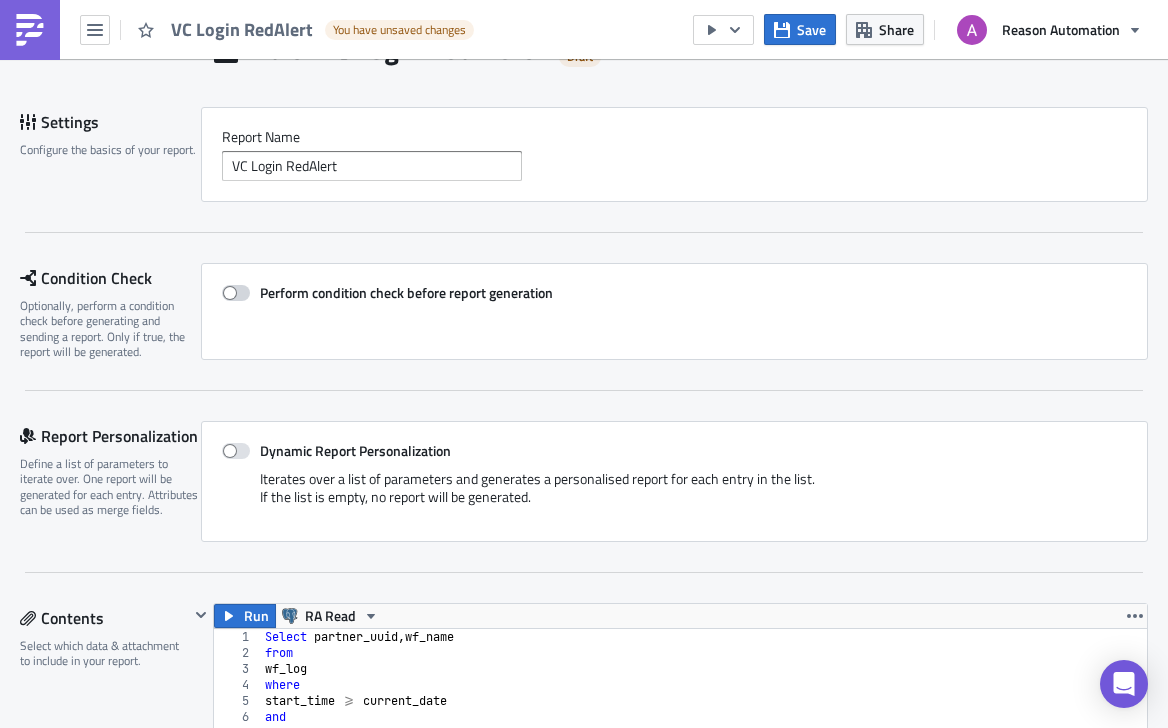 click at bounding box center [236, 293] 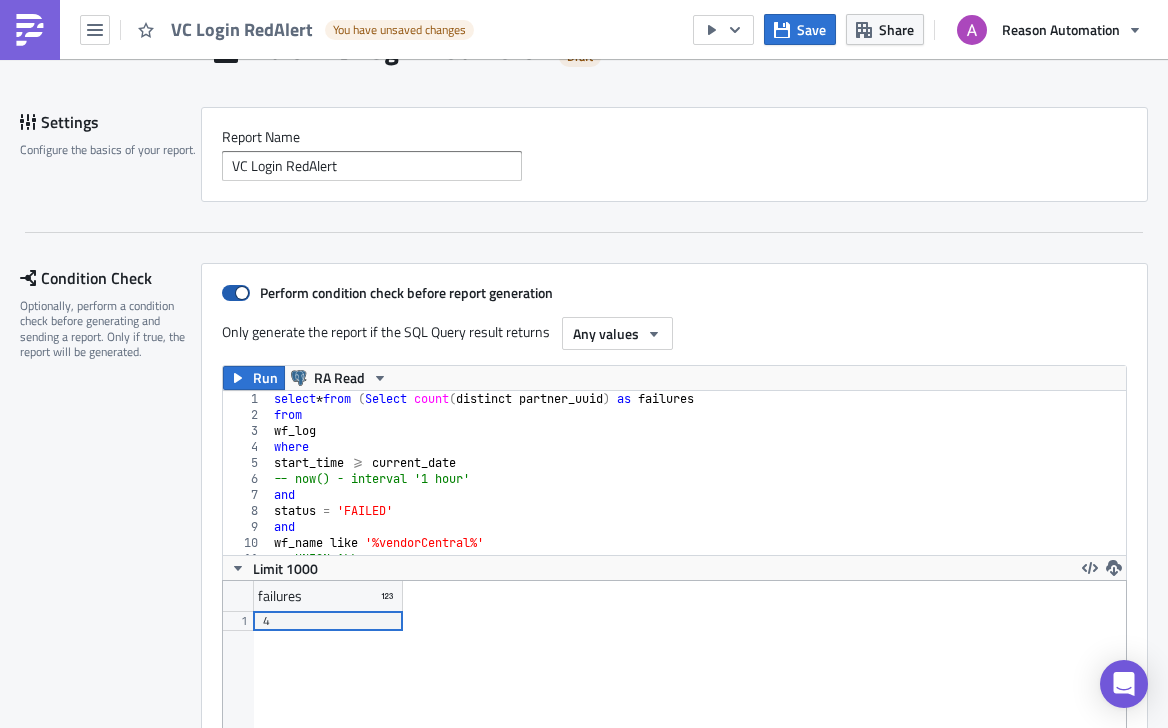 scroll, scrollTop: 99771, scrollLeft: 99097, axis: both 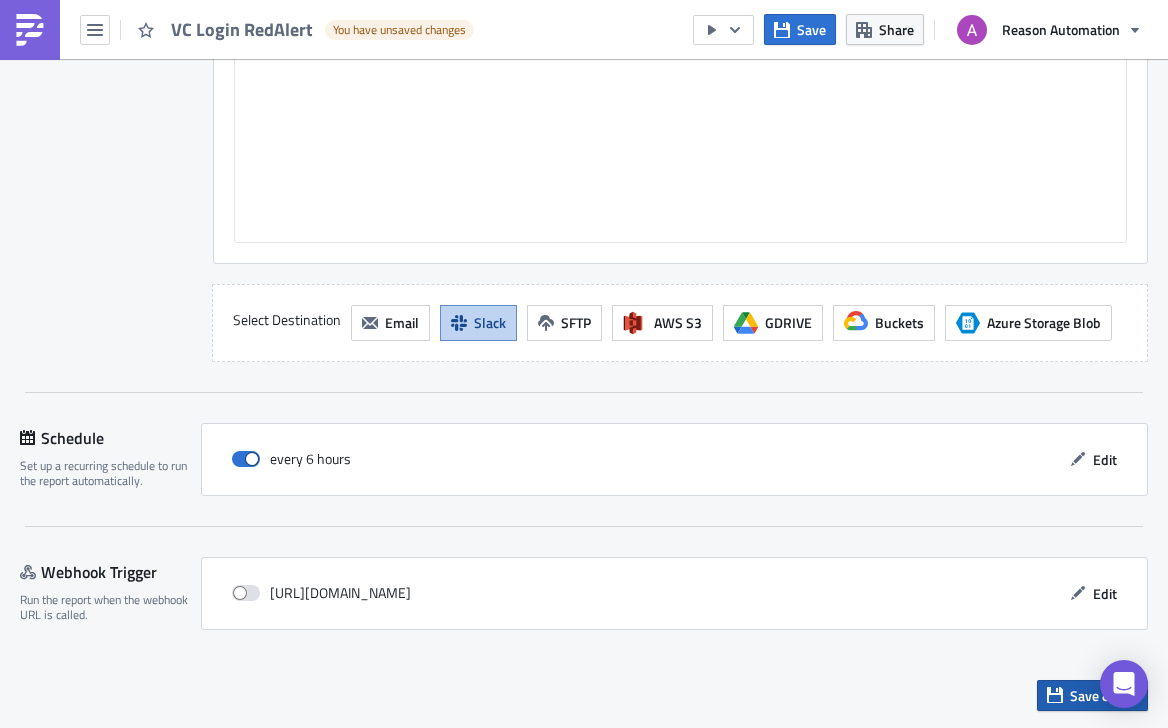 click on "Save & Exit" at bounding box center (1104, 695) 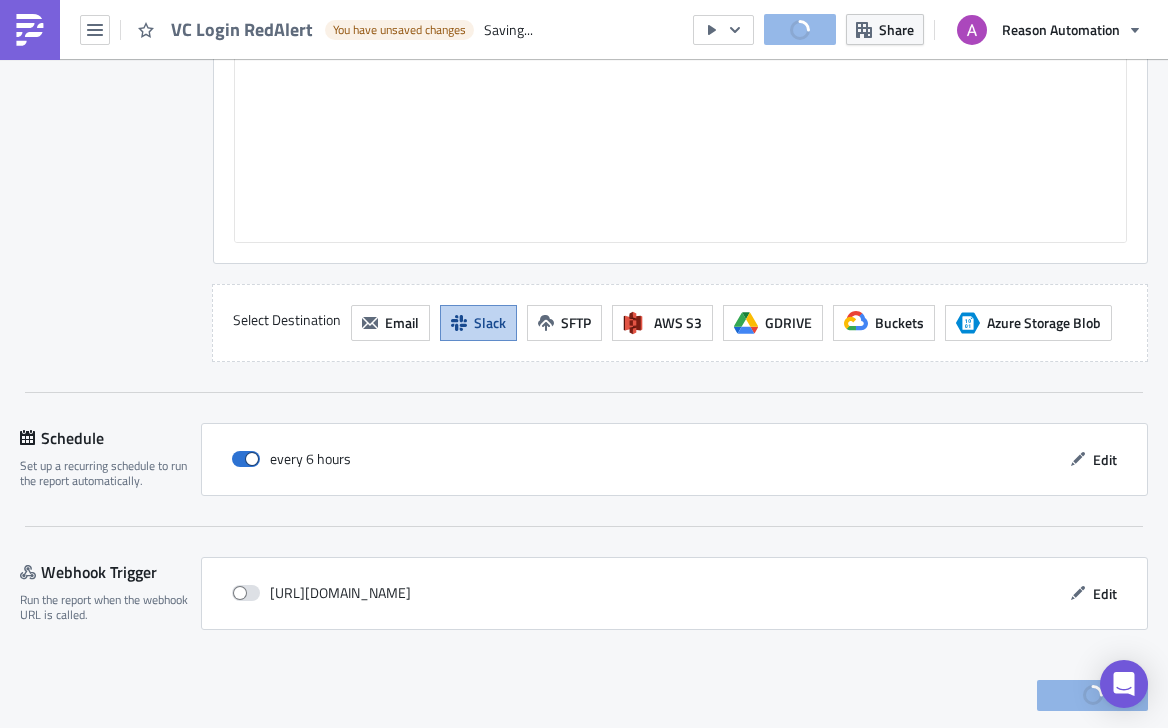 scroll, scrollTop: 1337, scrollLeft: 0, axis: vertical 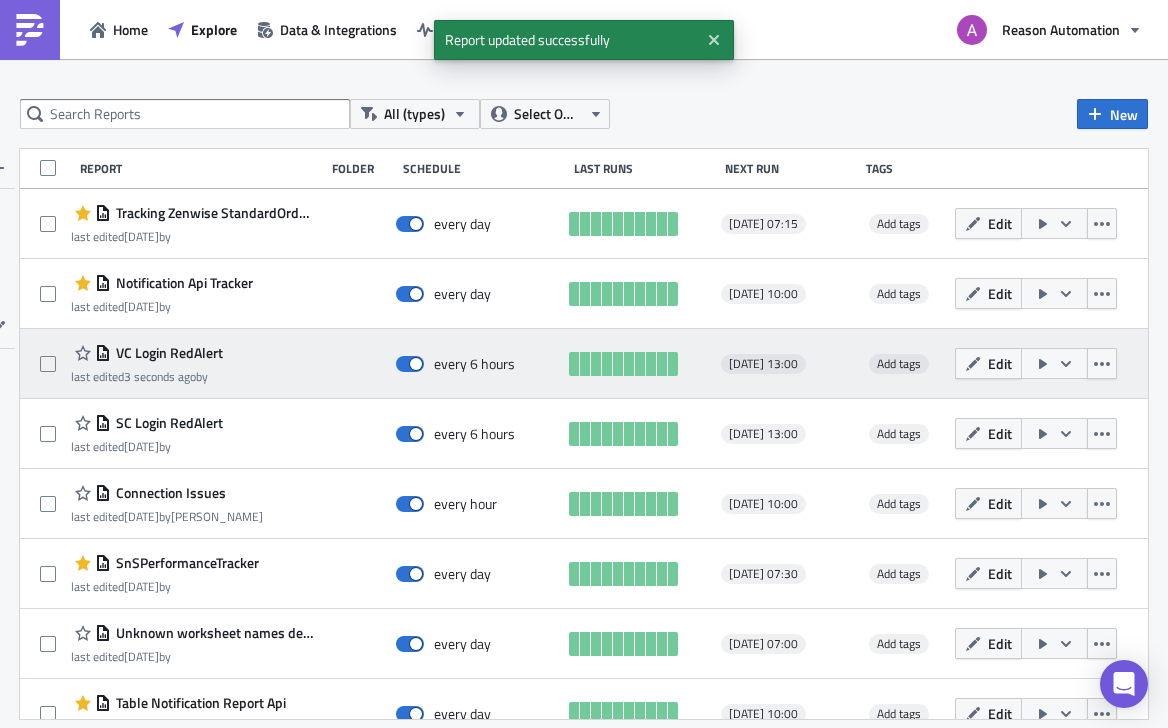 click on "VC Login RedAlert" at bounding box center [167, 353] 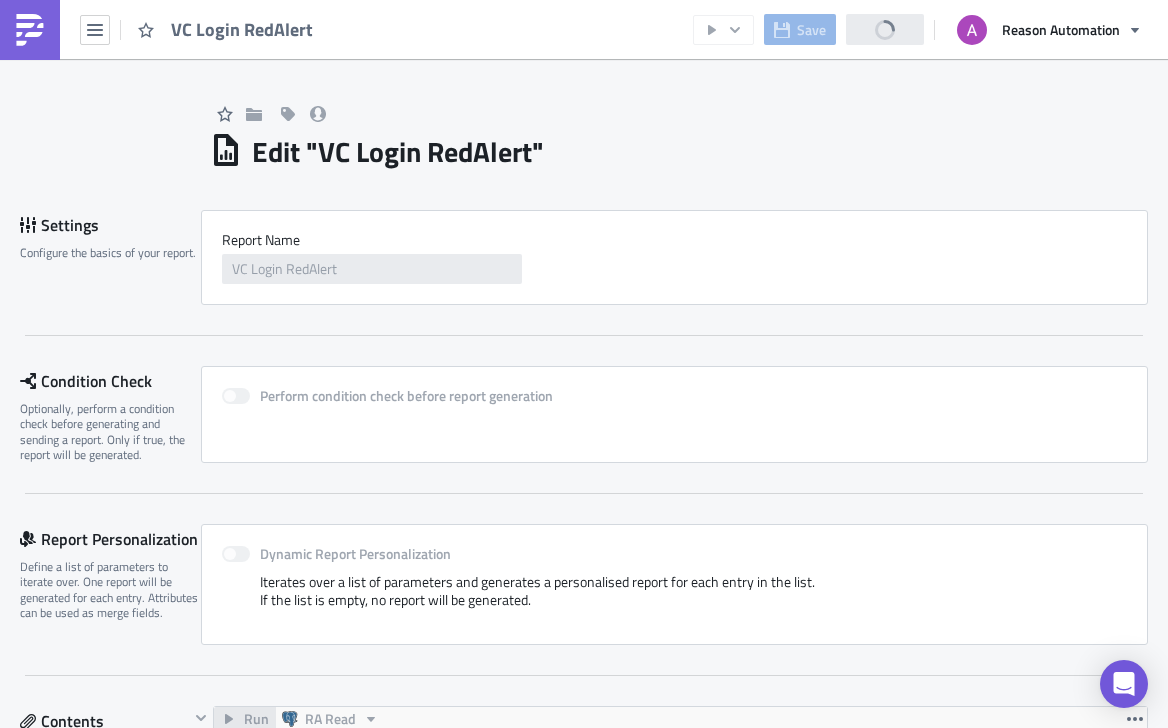 scroll, scrollTop: 0, scrollLeft: 0, axis: both 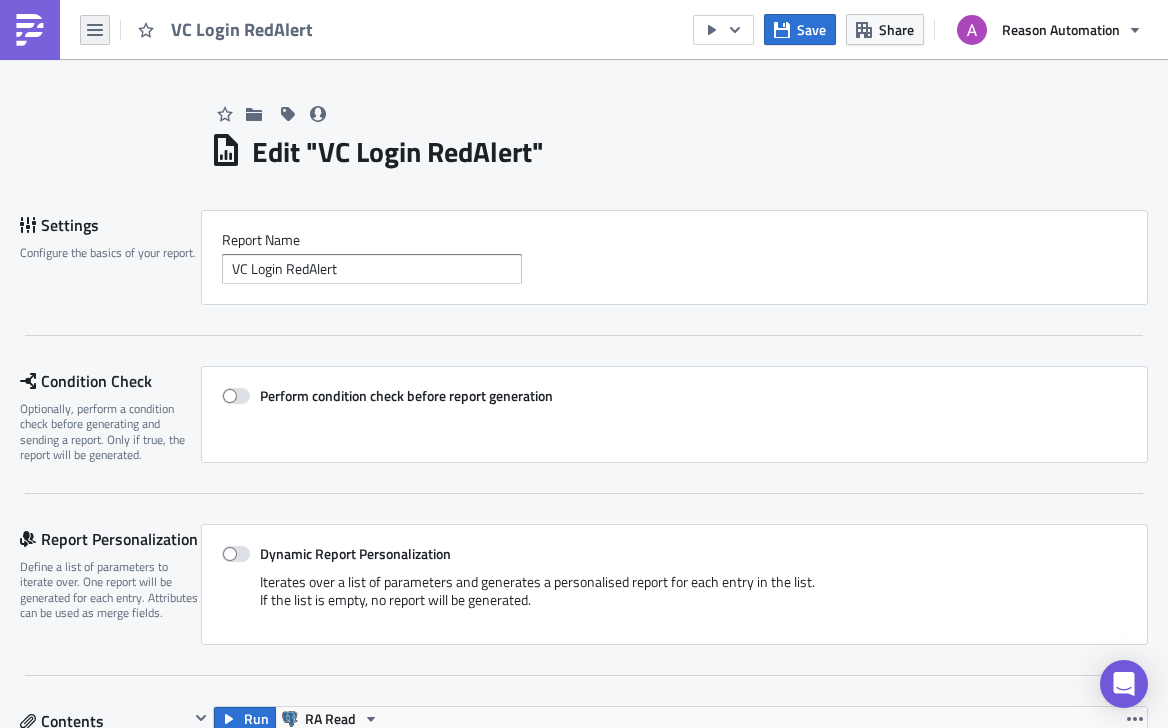 click 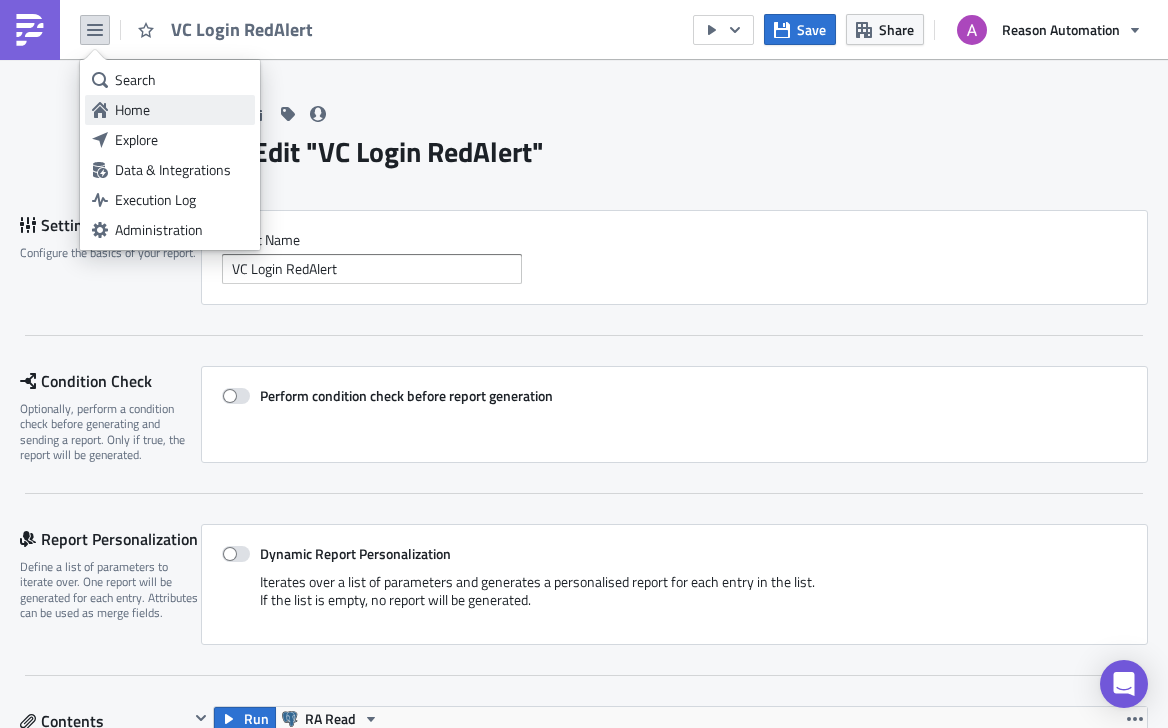 click on "Home" at bounding box center [181, 110] 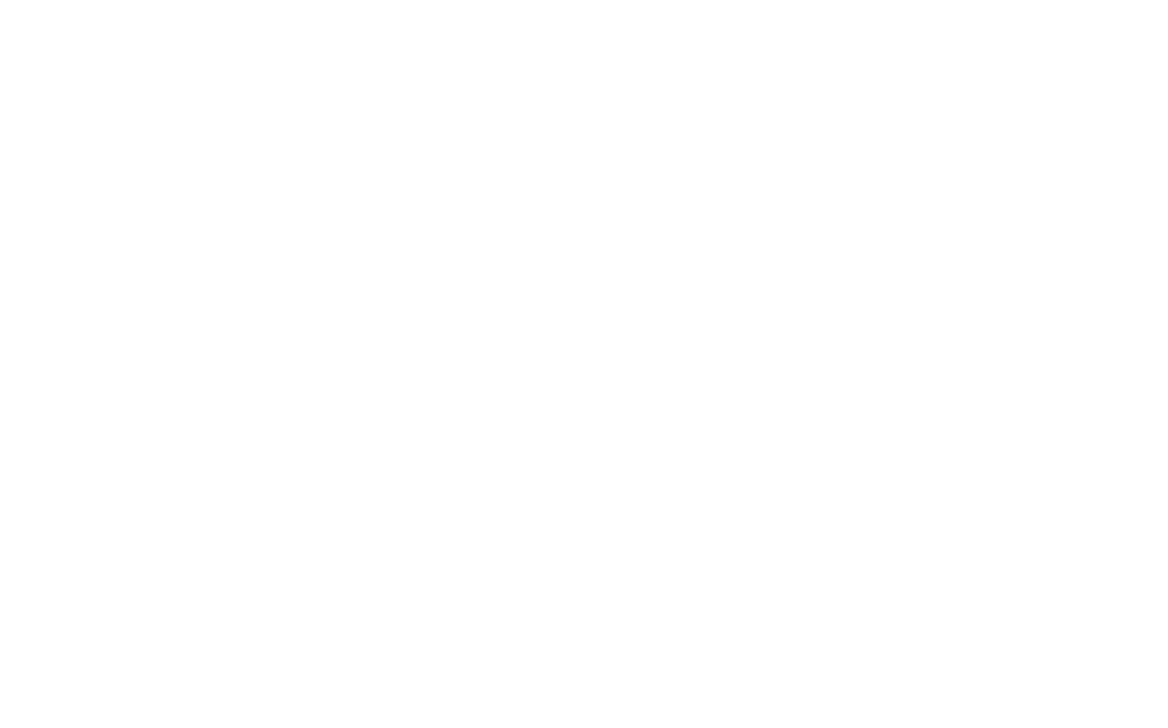 scroll, scrollTop: 0, scrollLeft: 0, axis: both 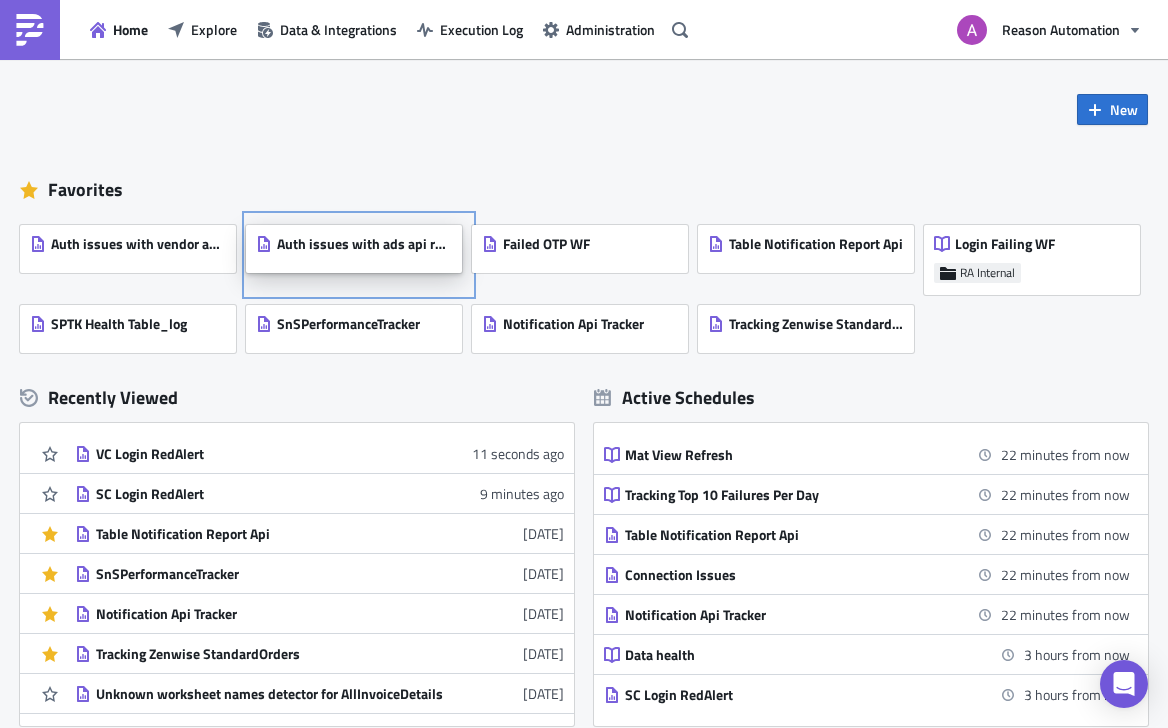 click on "Auth issues with ads api reports" at bounding box center (364, 244) 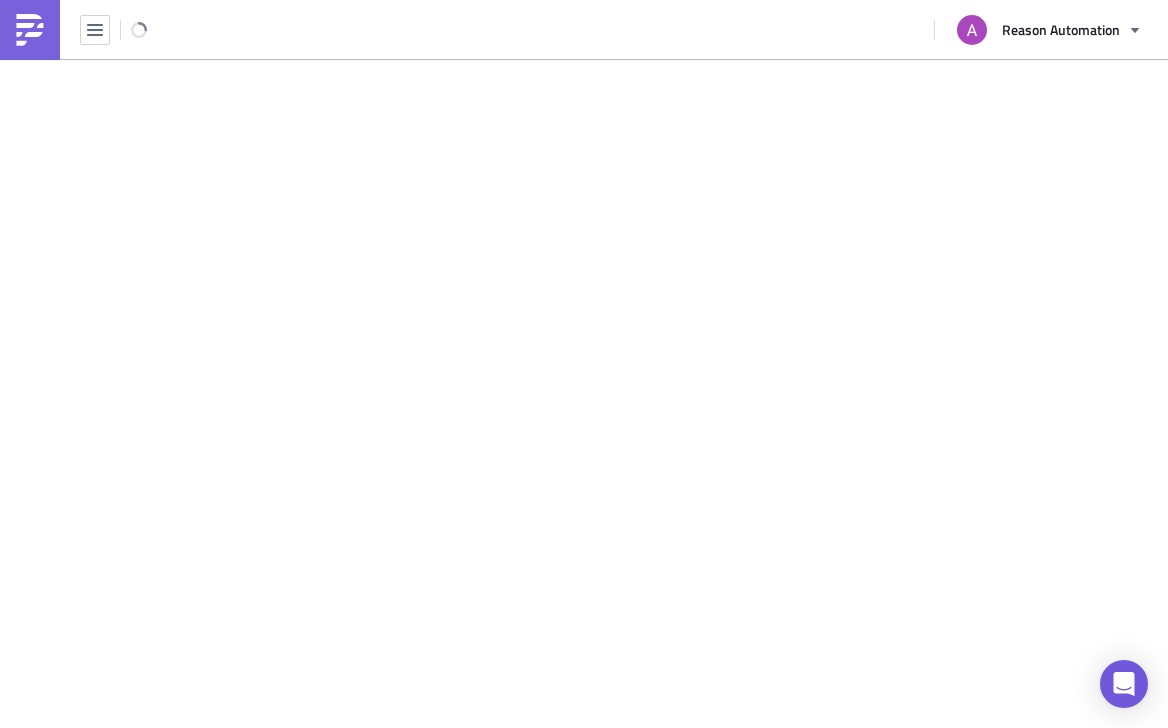 scroll, scrollTop: 0, scrollLeft: 0, axis: both 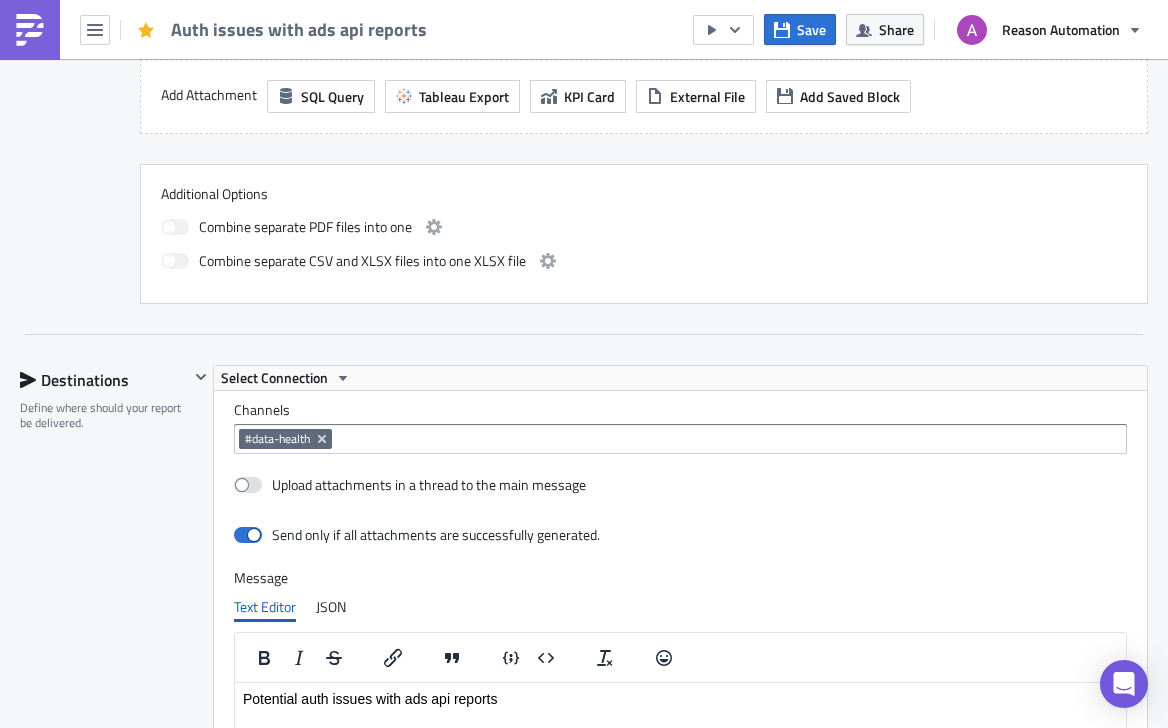 click at bounding box center [728, 439] 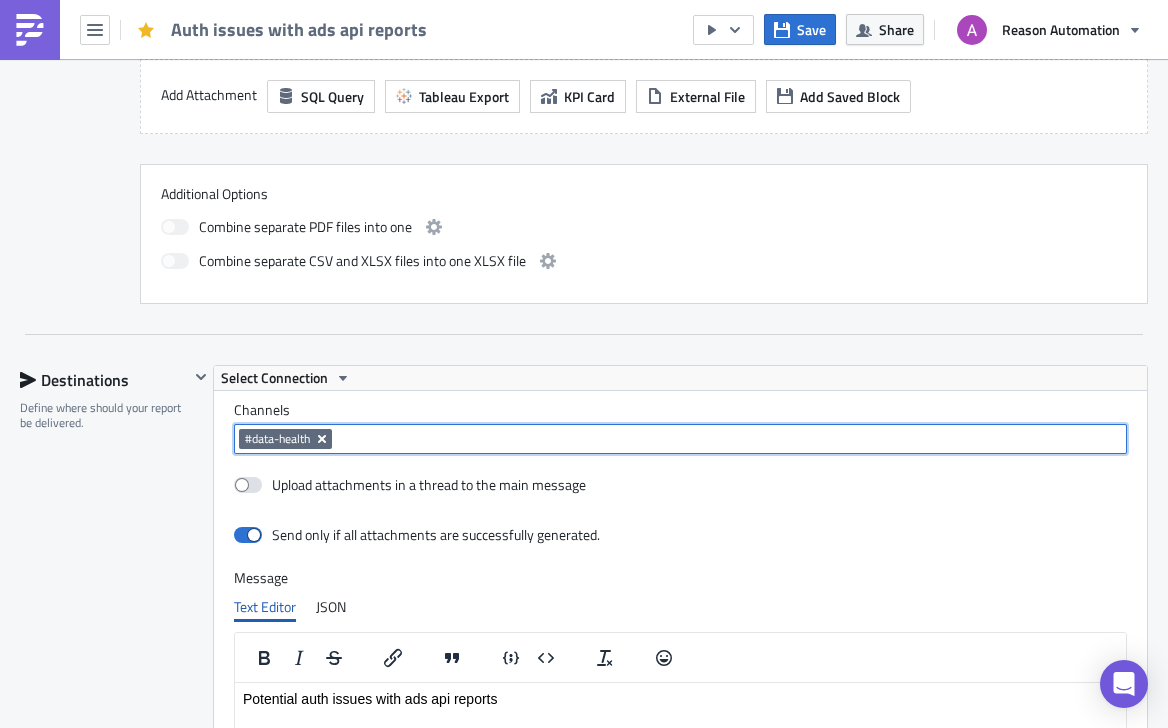 click 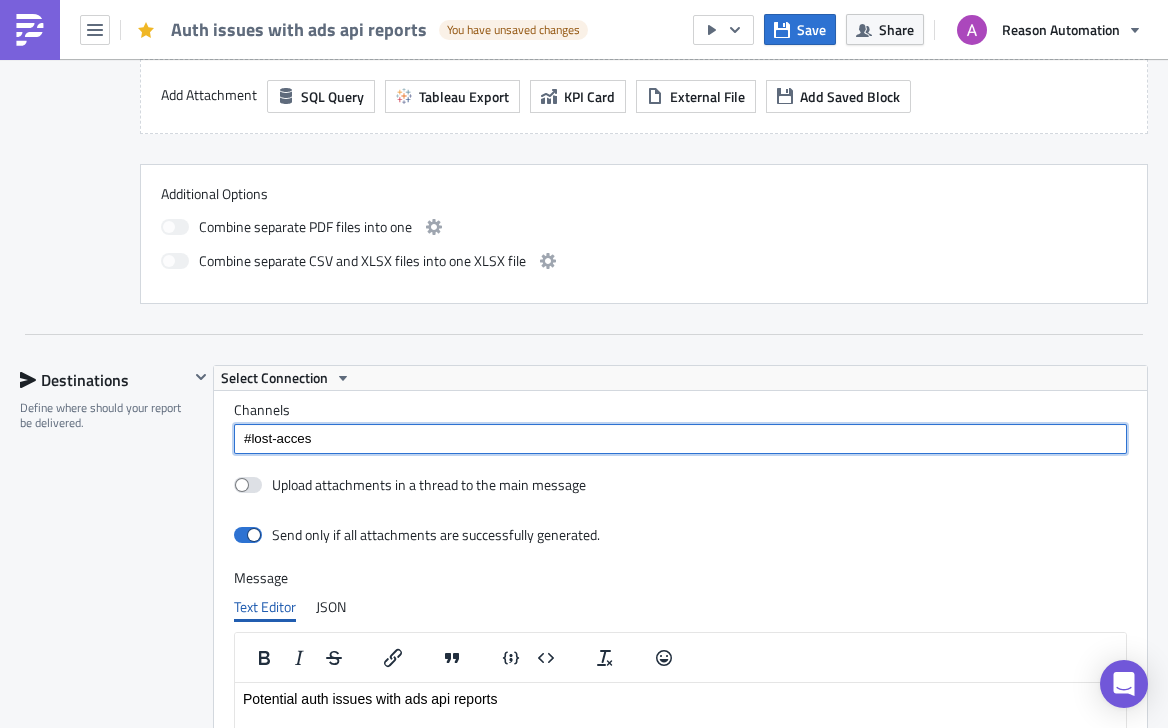 type on "#lost-access" 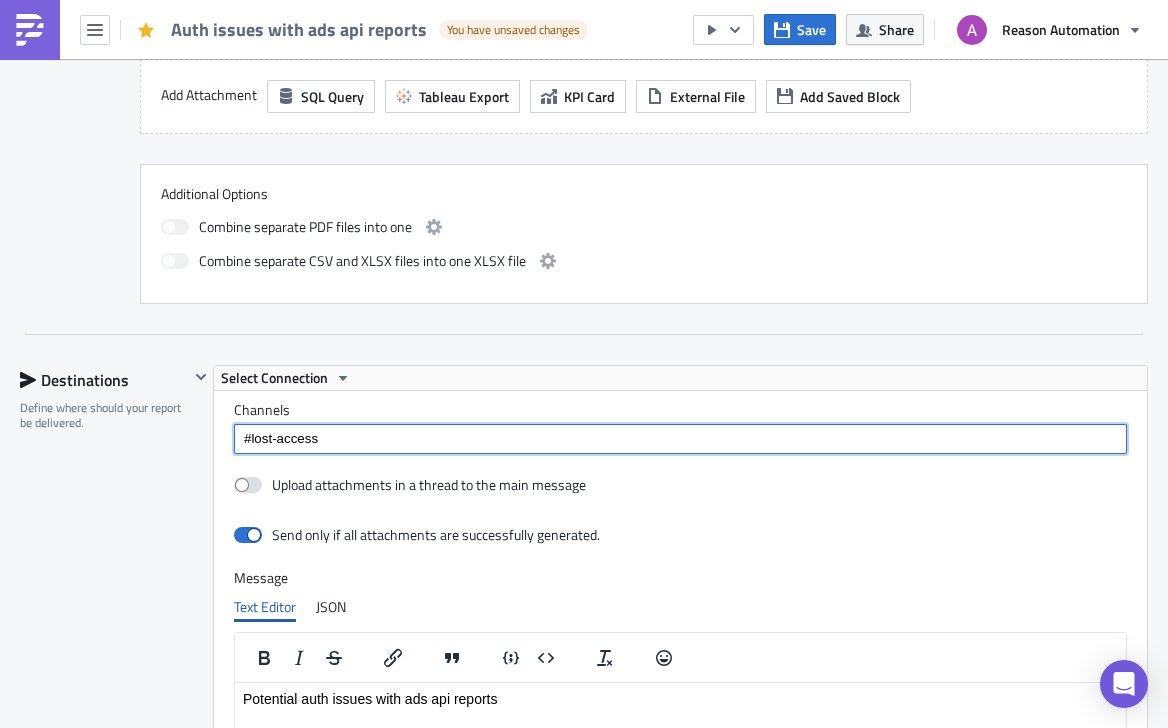 type 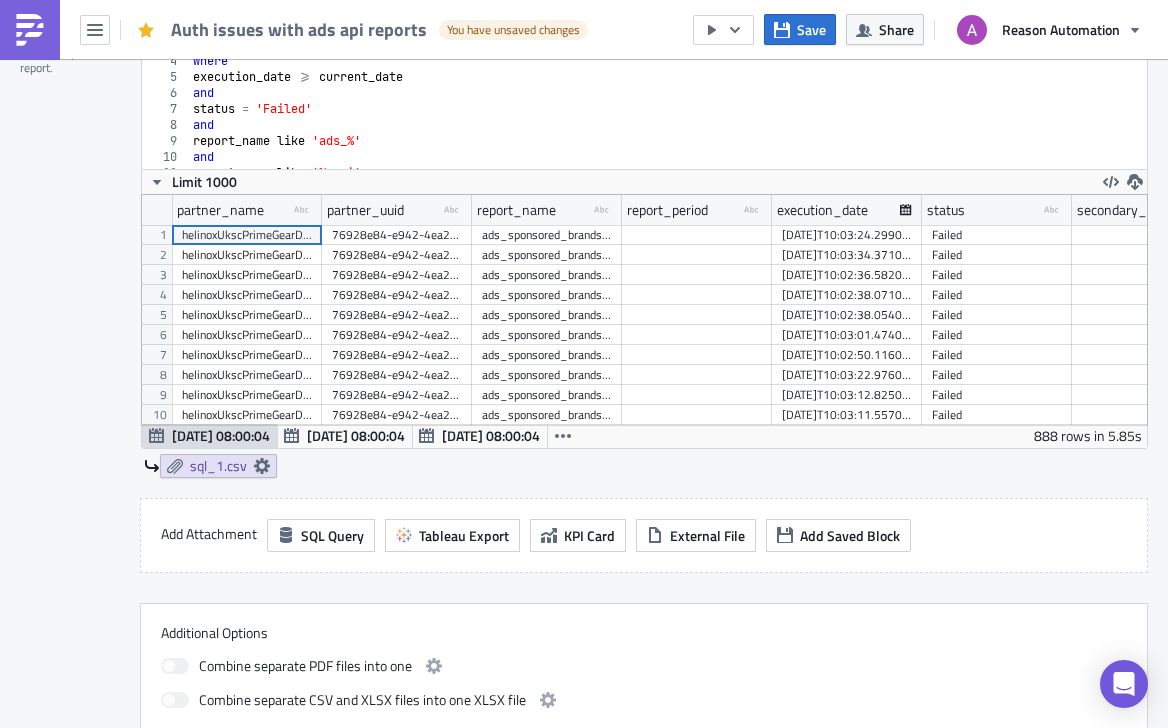 scroll, scrollTop: 528, scrollLeft: 0, axis: vertical 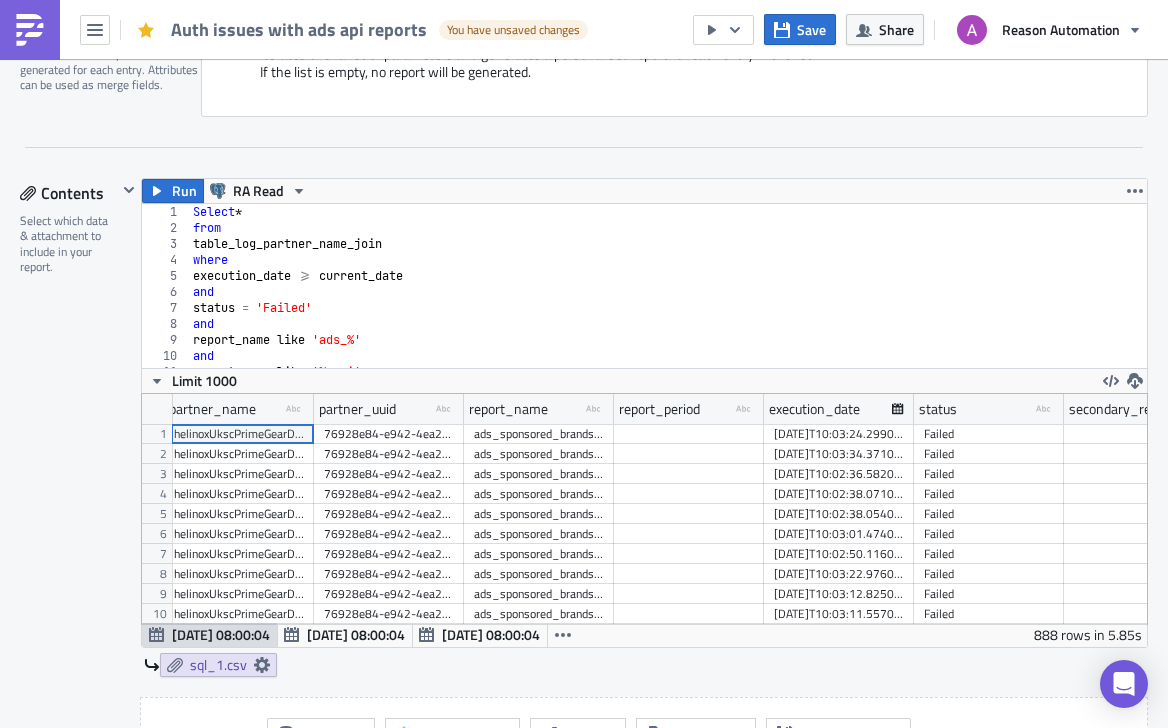 click on "Run RA Read 1 2 3 4 5 6 7 8 9 10 11 12 Select  * from table_log_partner_name_join where execution_date   >=   current_date and status   =   'Failed' and report_name   like   'ads_%' and report_name   like   '%_api' and     הההההההההההההההההההההההההההההההההההההההההההההההההההההההההההההההההההההההההההההההההההההההההההההההההההההההההההההההההההההההההההההההההההההההההההההההההההההההההההההההההההההההההההההההההההההההההההההההההההההההההההההההההההההההההההההההההההההההההההההההההההההההההההההההה XXXXXXXXXXXXXXXXXXXXXXXXXXXXXXXXXXXXXXXXXXXXXXXXXXXXXXXXXXXXXXXXXXXXXXXXXXXXXXXXXXXXXXXXXXXXXXXXXXXXXXXXXXXXXXXXXXXXXXXXXXXXXXXXXXXXXXXXXXXXXXXXXXXXXXXXXXXXXXXXXXXXXXXXXXXXXXXXXXXXXXXXXXXXXXXXXXXXXXXXXXXXXXXXXXXXXXXXXXXXXXXXXXXXXXXXXXXXXXXXXXXXXXXXXXXXXXXX Limit 1000 partner_name 1 2 3" at bounding box center [644, 413] 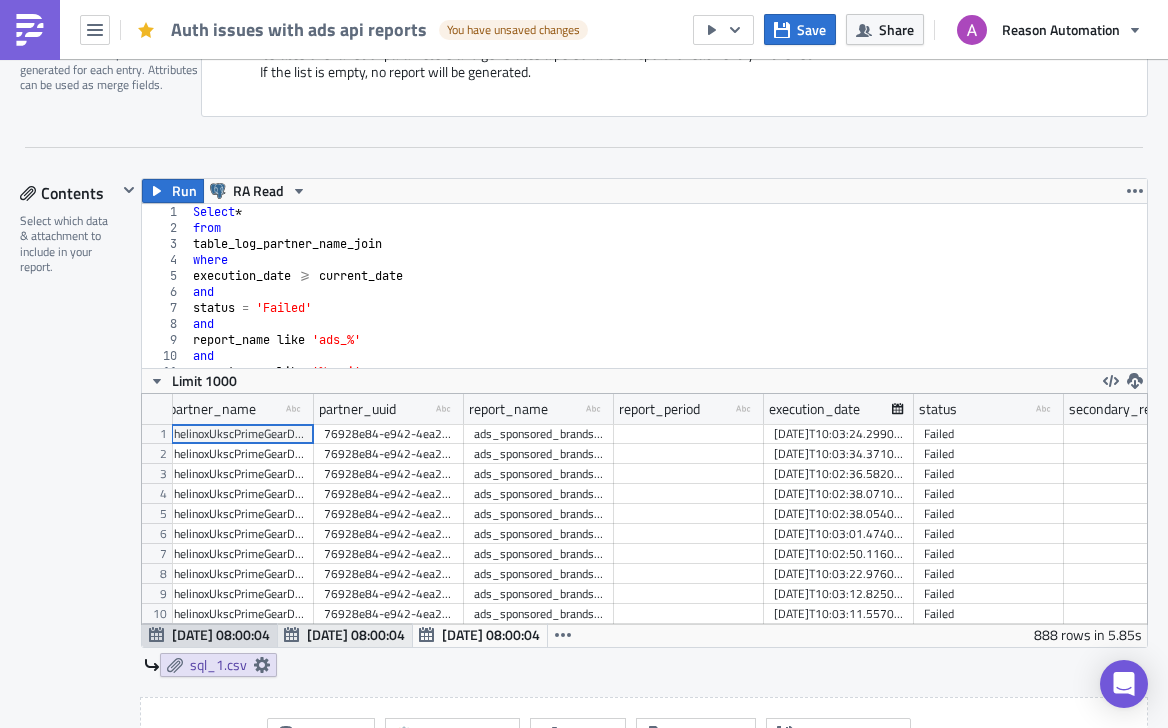click on "Jul 10 08:00:04" at bounding box center [356, 634] 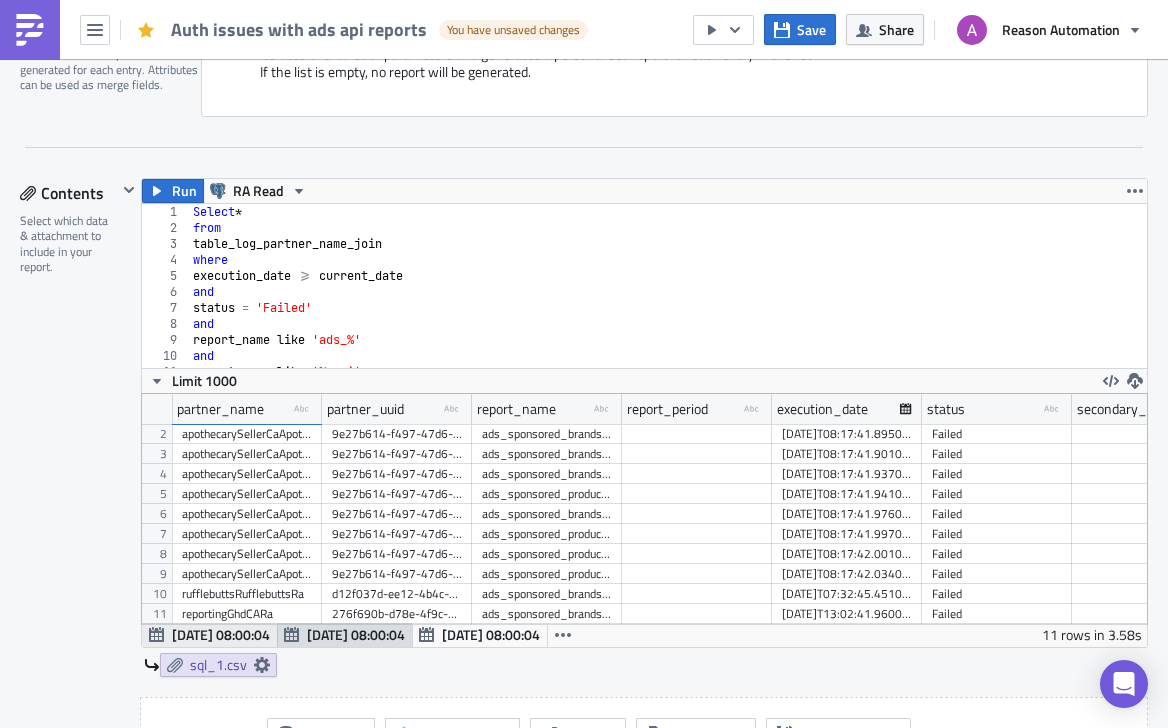 click on "Jul 11 08:00:04" at bounding box center [221, 634] 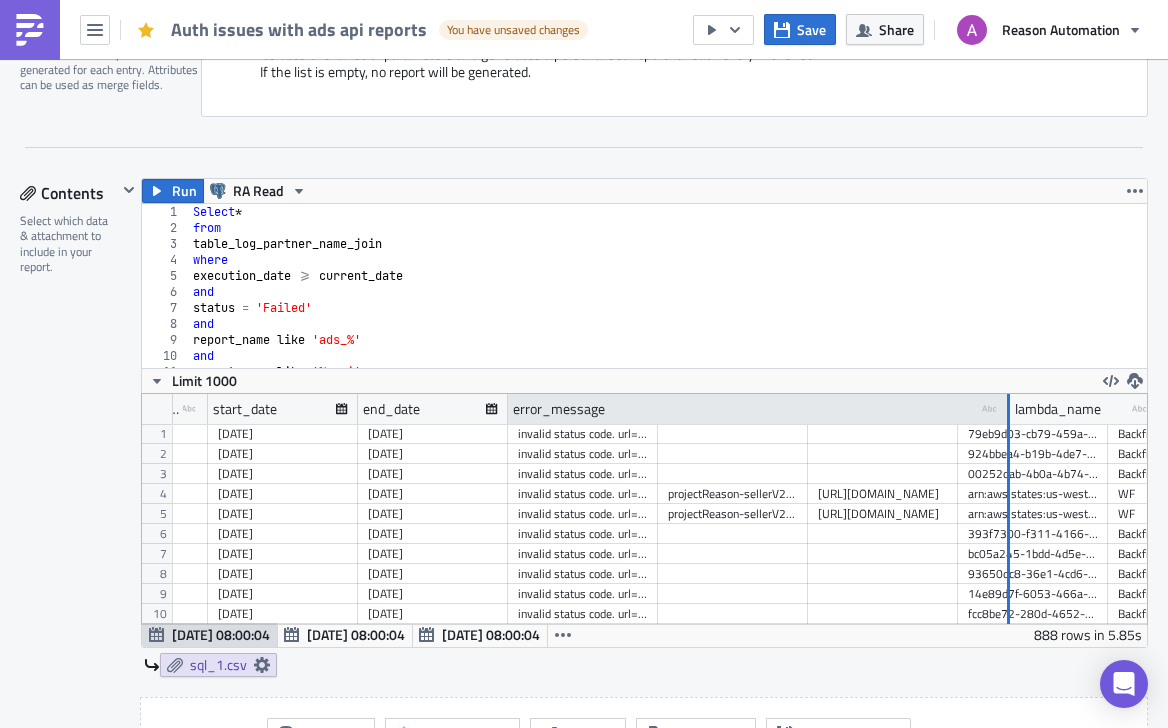 drag, startPoint x: 653, startPoint y: 408, endPoint x: 1005, endPoint y: 411, distance: 352.0128 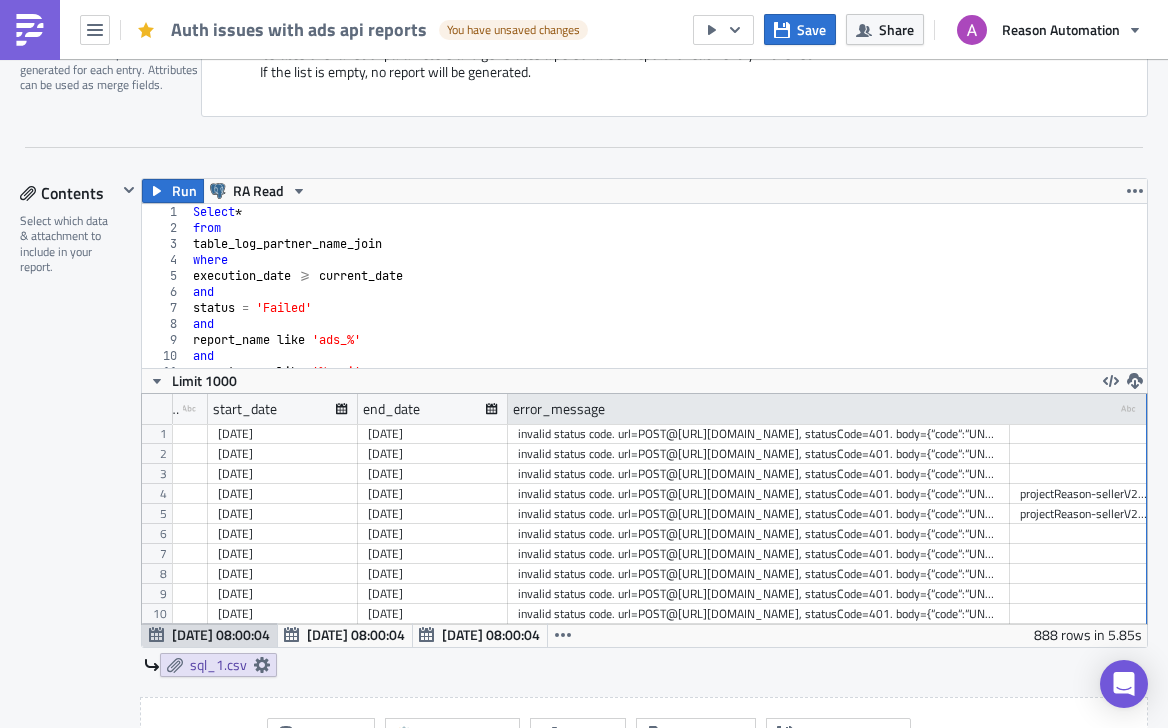 drag, startPoint x: 1005, startPoint y: 410, endPoint x: 1140, endPoint y: 408, distance: 135.01482 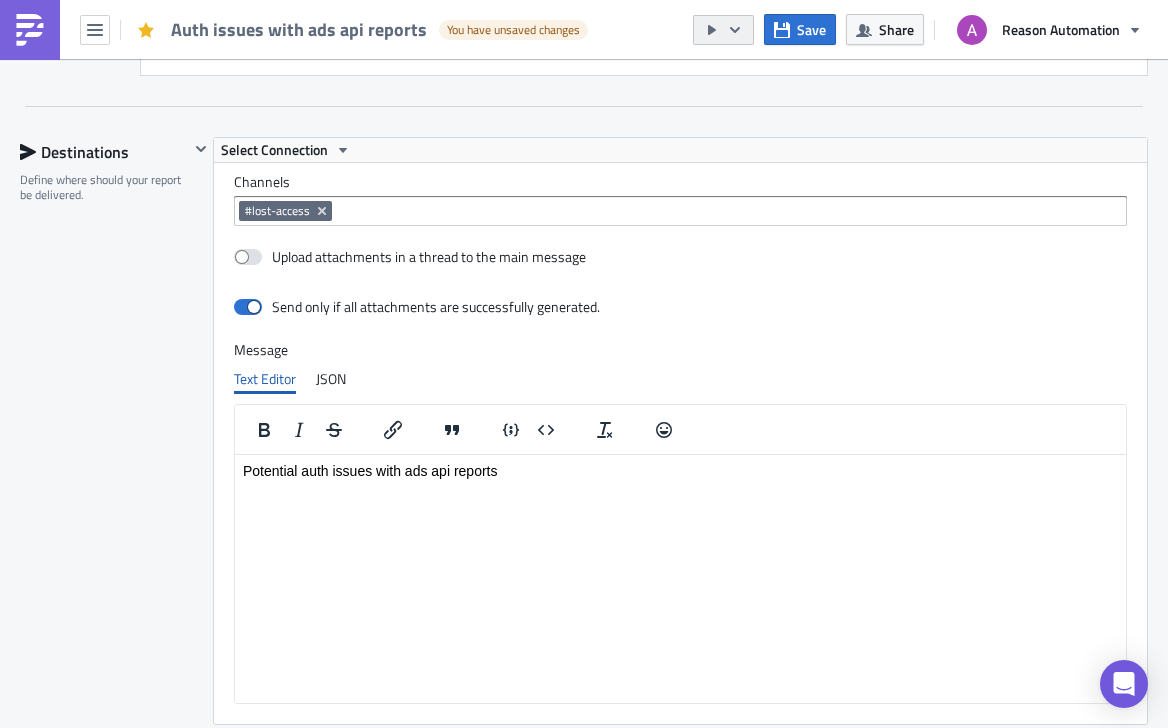 click 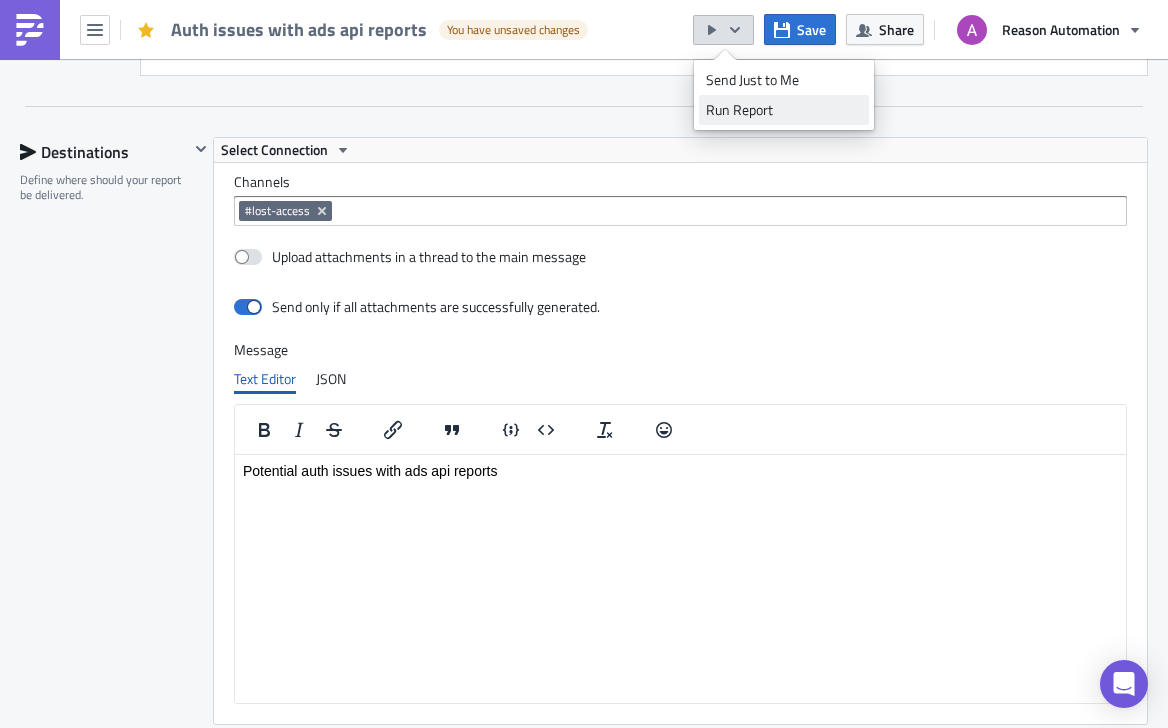 click on "Run Report" at bounding box center [784, 110] 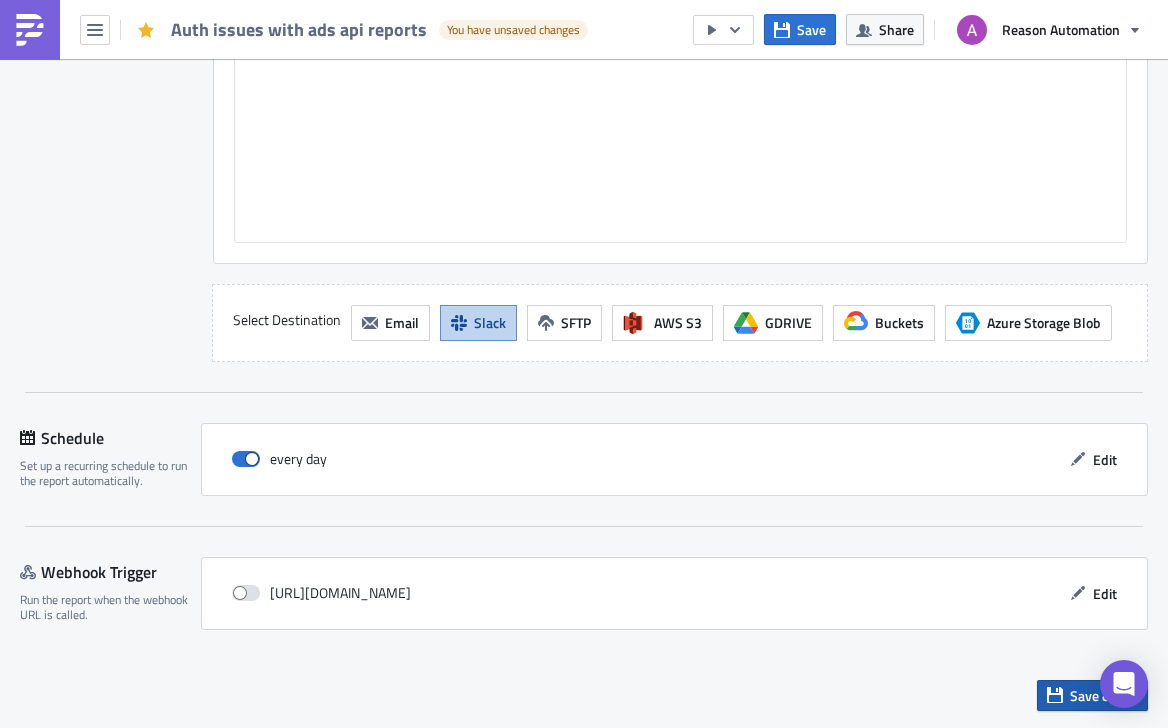 click 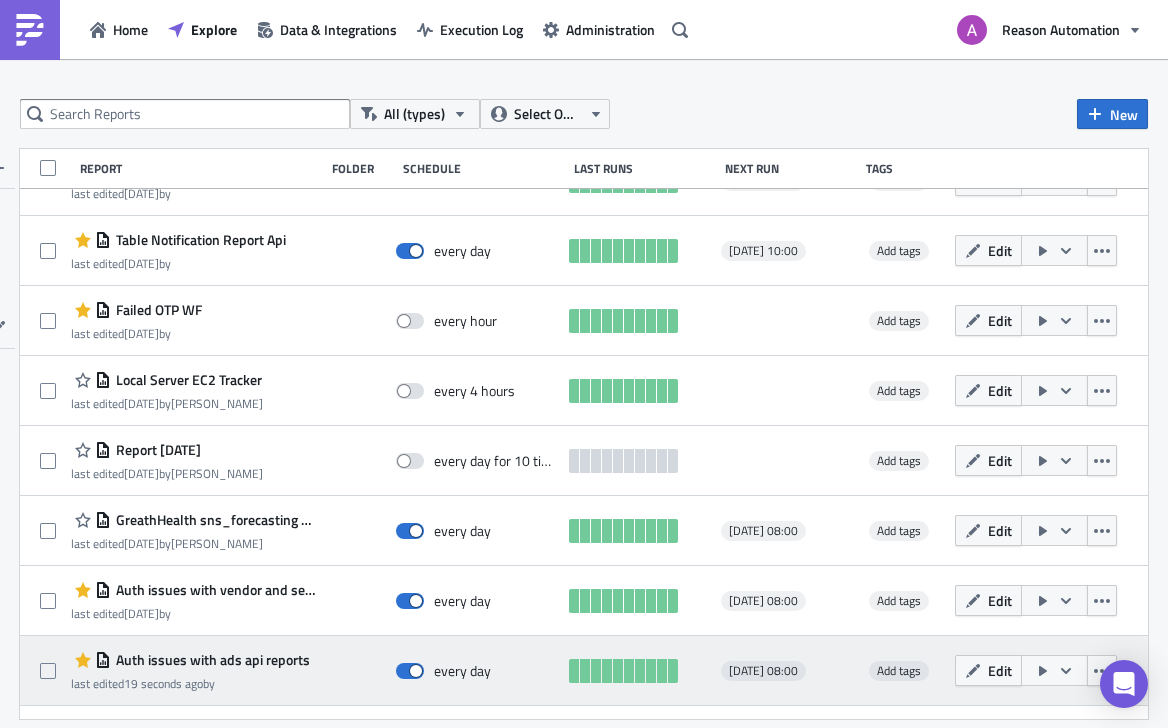 click on "Auth issues with ads api reports" at bounding box center [210, 660] 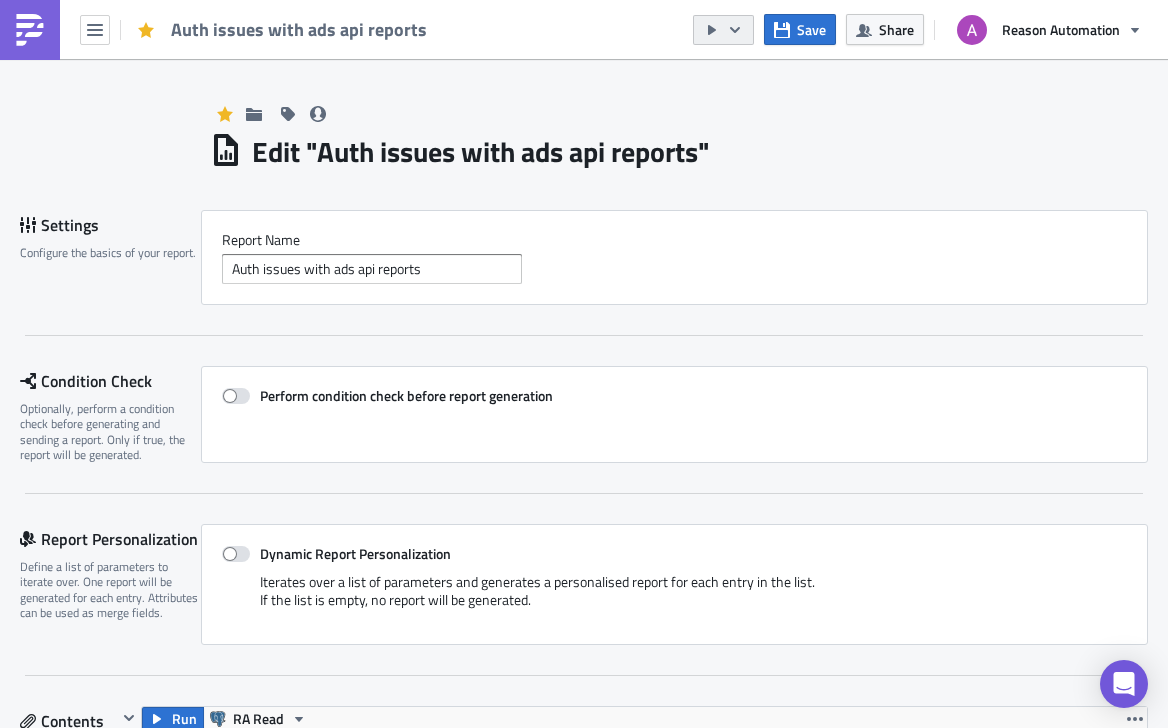 click 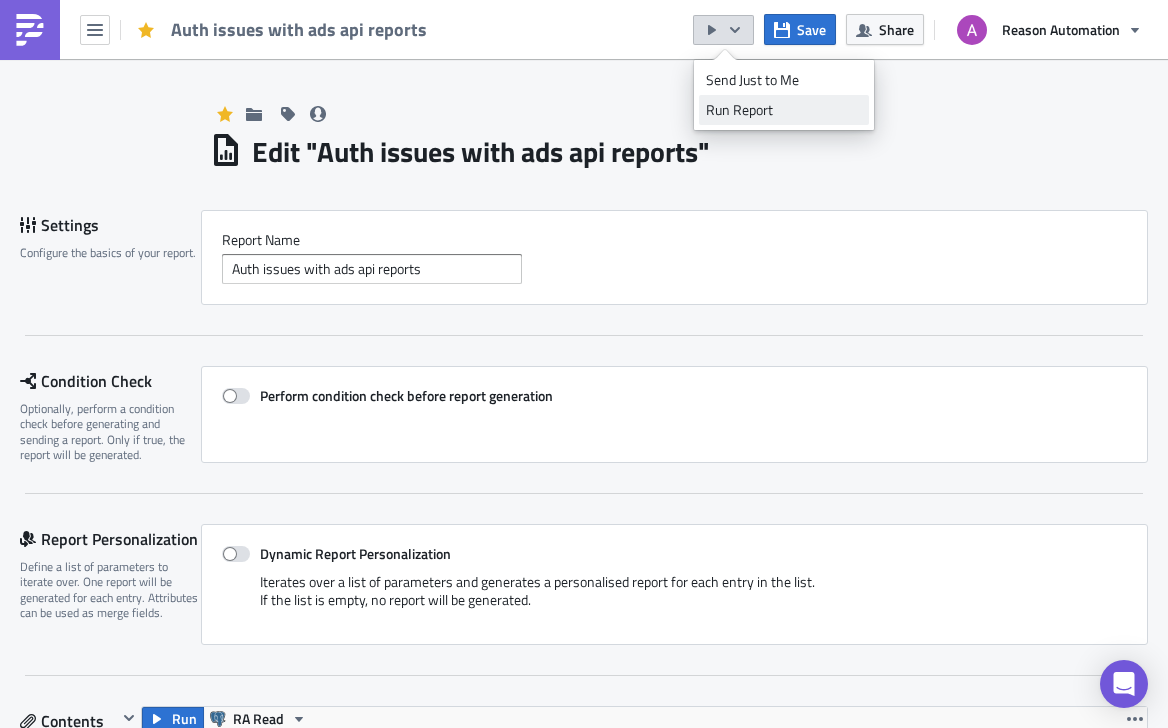 click on "Run Report" at bounding box center [784, 110] 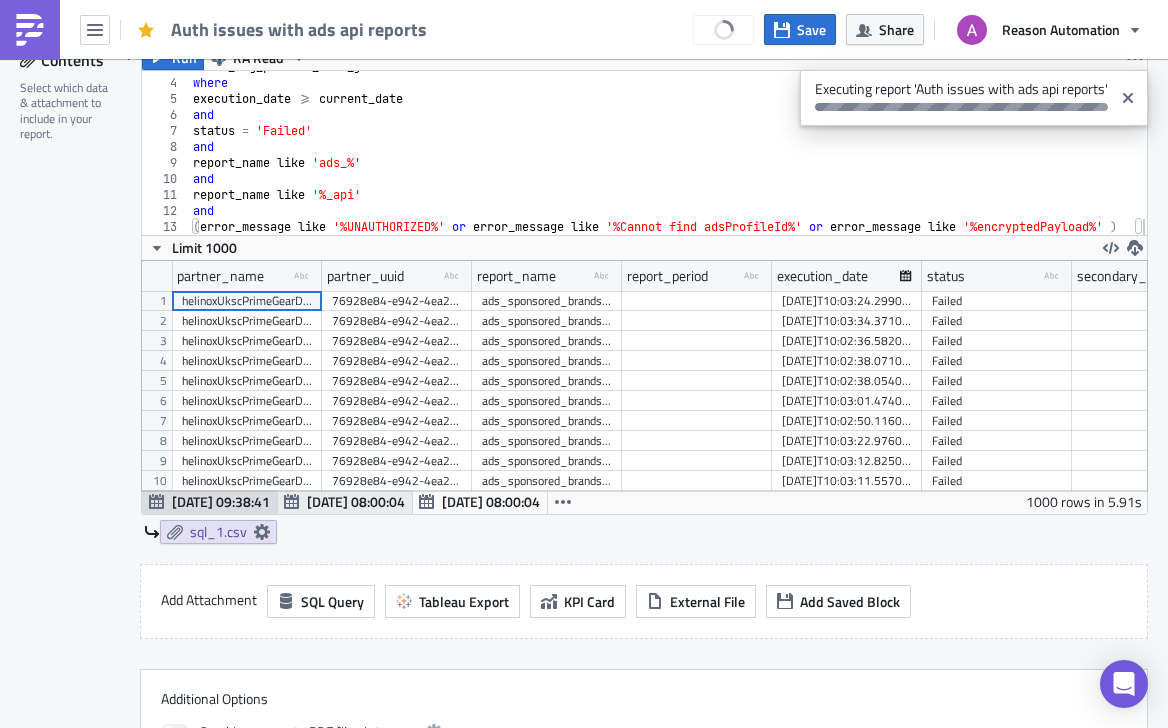 click on "Jul 11 08:00:04" at bounding box center (356, 501) 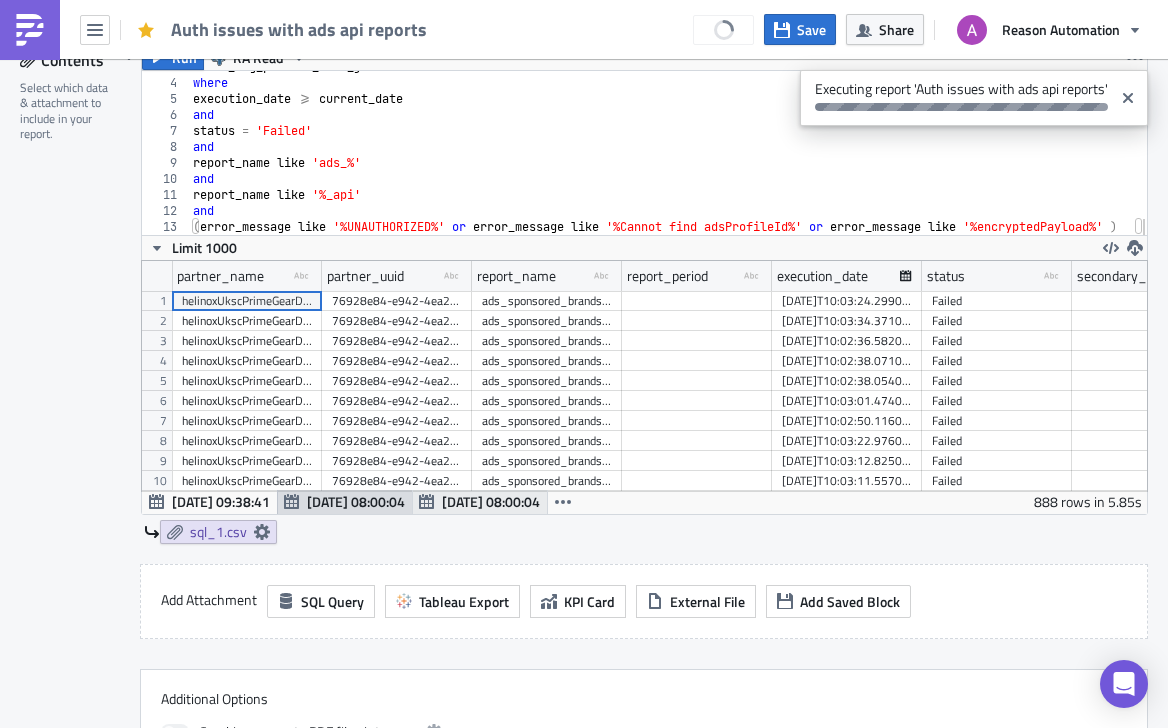 click on "Jul 10 08:00:04" at bounding box center (491, 501) 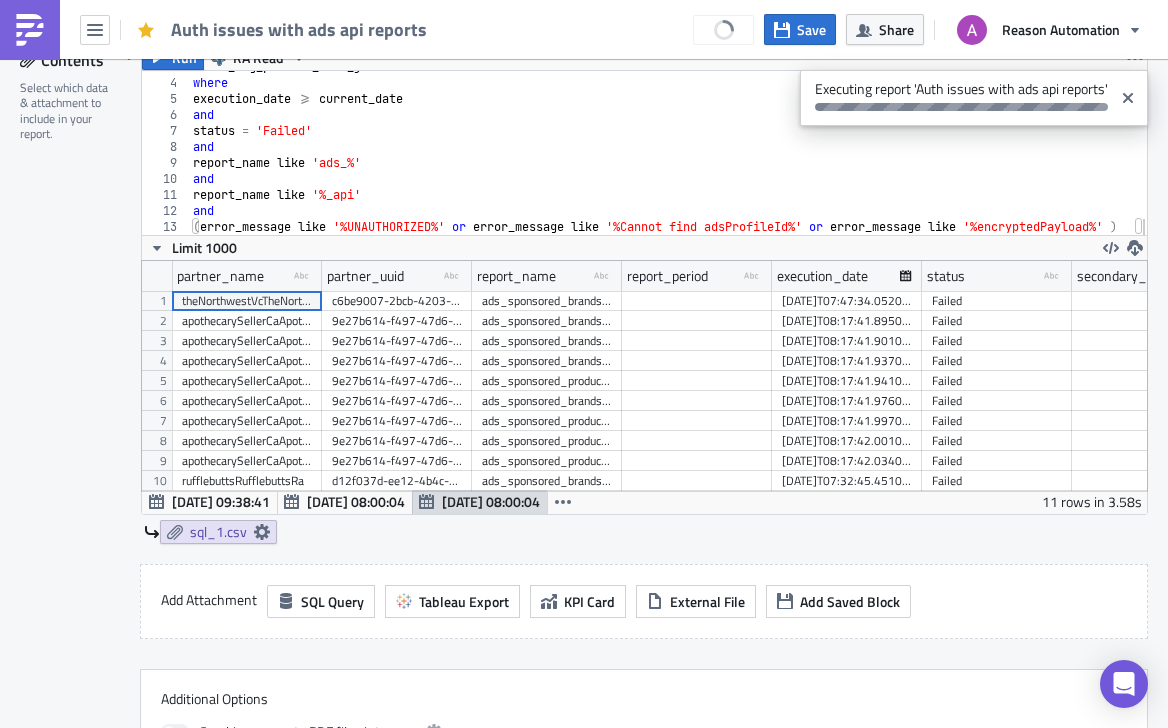 scroll, scrollTop: 20, scrollLeft: 0, axis: vertical 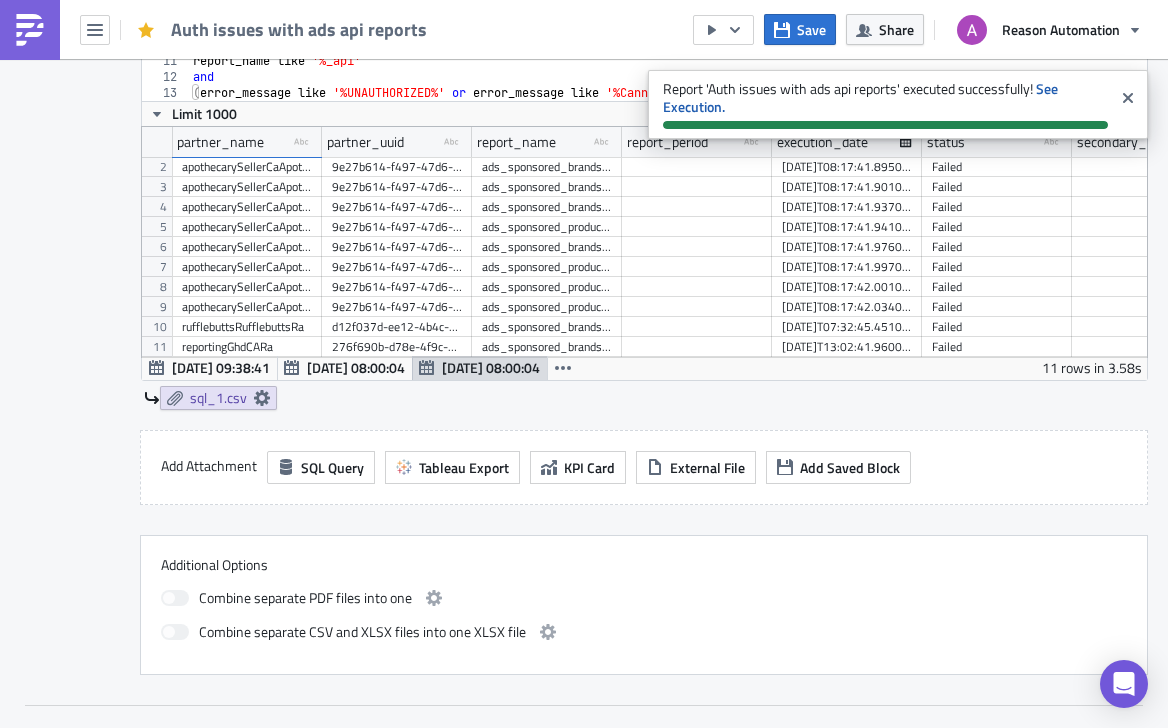 click on "Run RA Read 3 4 5 6 7 8 9 10 11 12 13 table_log_partner_name_join where execution_date   >=   current_date and status   =   'Failed' and report_name   like   'ads_%' and report_name   like   '%_api' and ( error_message   like   '%UNAUTHORIZED%'   or   error_message   like   '%Cannot find adsProfileId%'   or   error_message   like   '%encryptedPayload%'   )     הההההההההההההההההההההההההההההההההההההההההההההההההההההההההההההההההההההההההההההההההההההההההההההההההההההההההההההההההההההההההההההההההההההההההההההההההההההההההההההההההההההההההההההההההההההההההההההההההההההההההההההההההההההההההההההההההההההההההההההההההההההההההההההההה Limit 1000 partner_name type-text Created with Sketch. partner_uuid type-text Created with Sketch. report_name type-text Created with Sketch. 1 2" at bounding box center [644, 160] 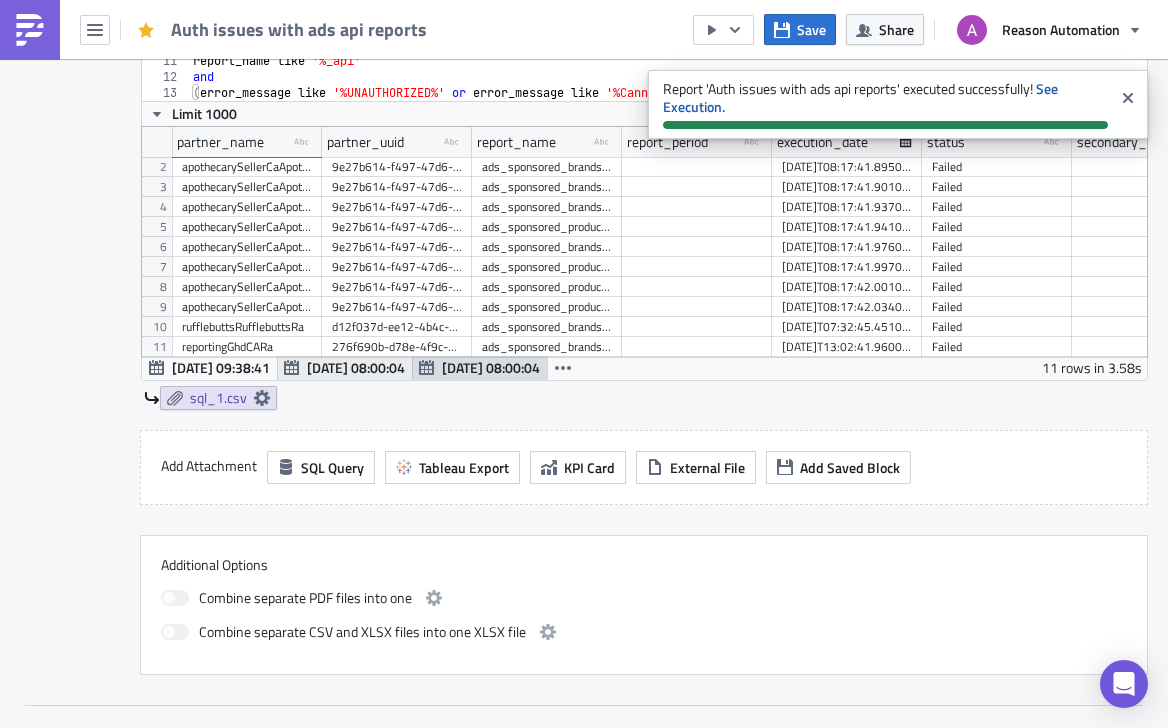 click on "Jul 11 08:00:04" at bounding box center (356, 367) 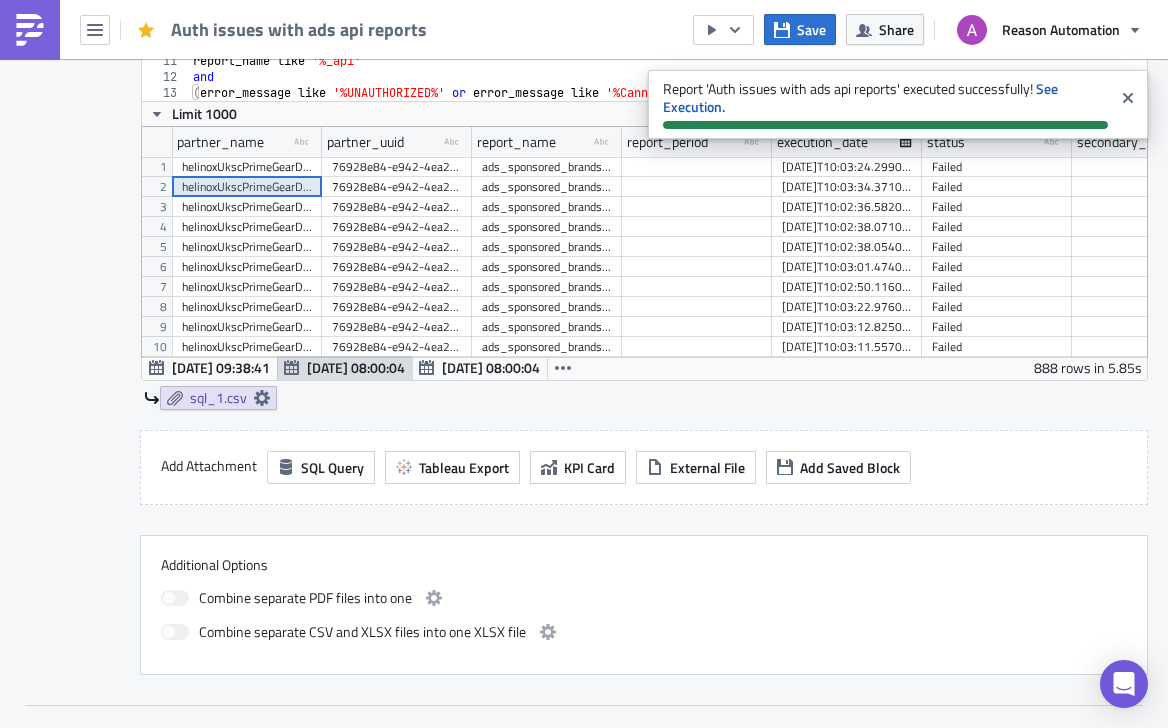 click on "helinoxUkscPrimeGearDirectRa" at bounding box center (247, 187) 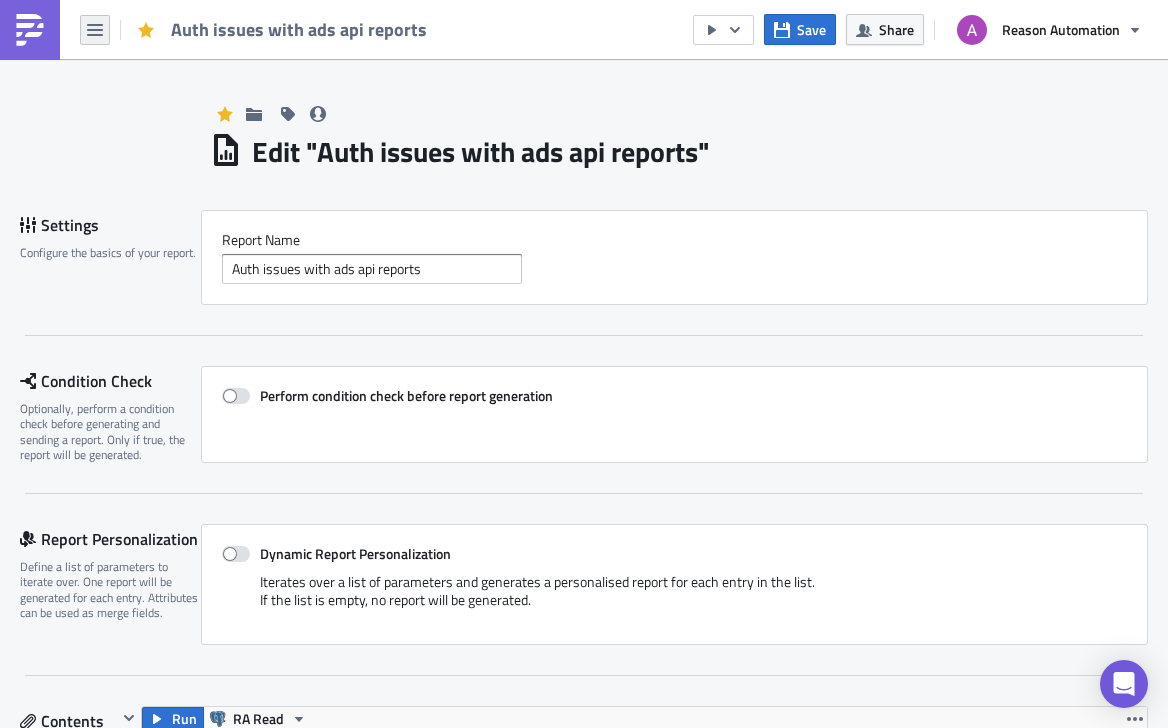 click 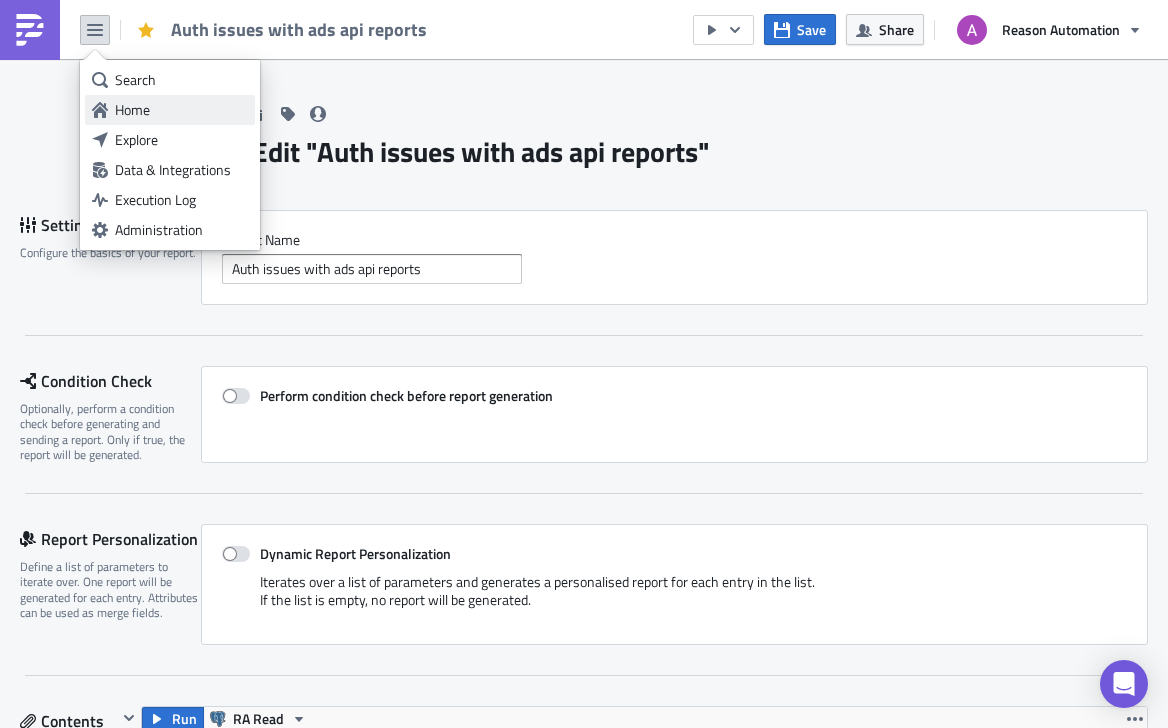 click on "Home" at bounding box center [170, 110] 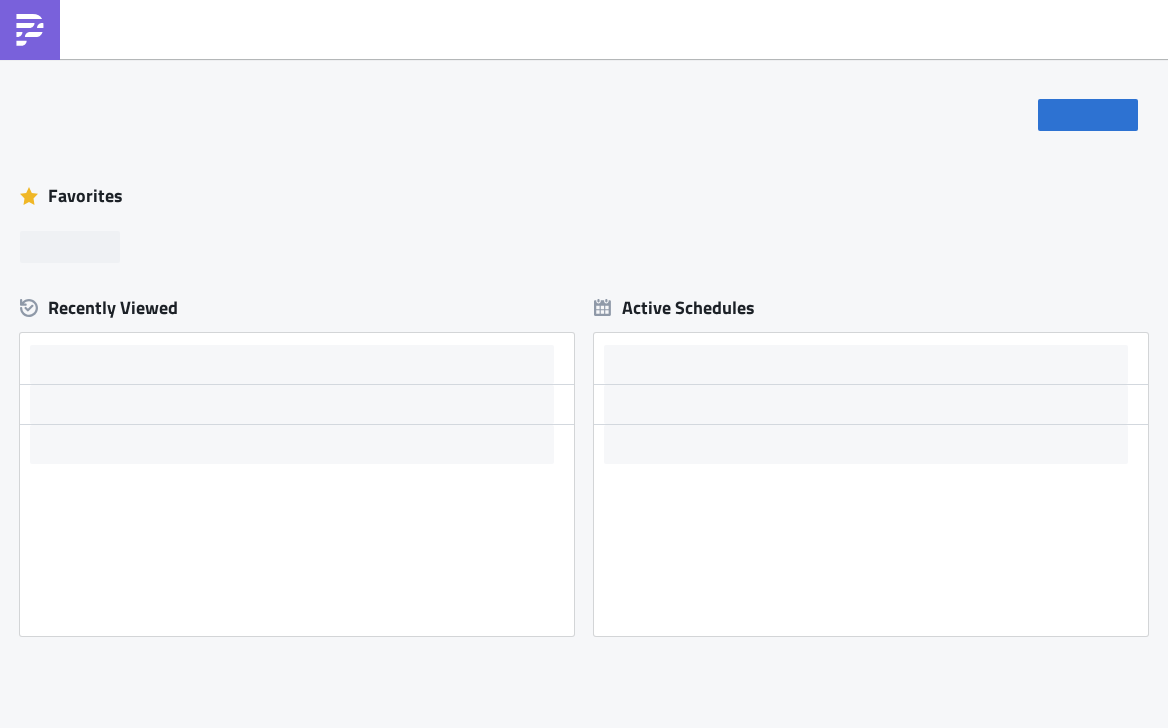 scroll, scrollTop: 0, scrollLeft: 0, axis: both 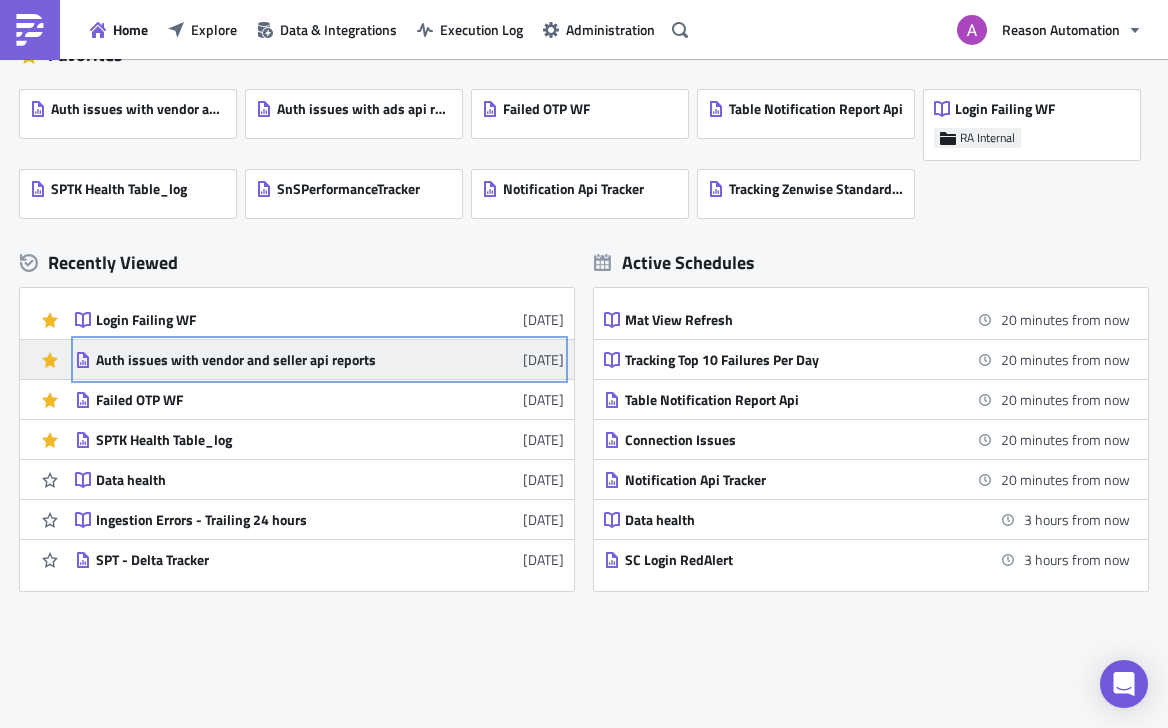 click on "Auth issues with vendor and seller api reports" at bounding box center (271, 360) 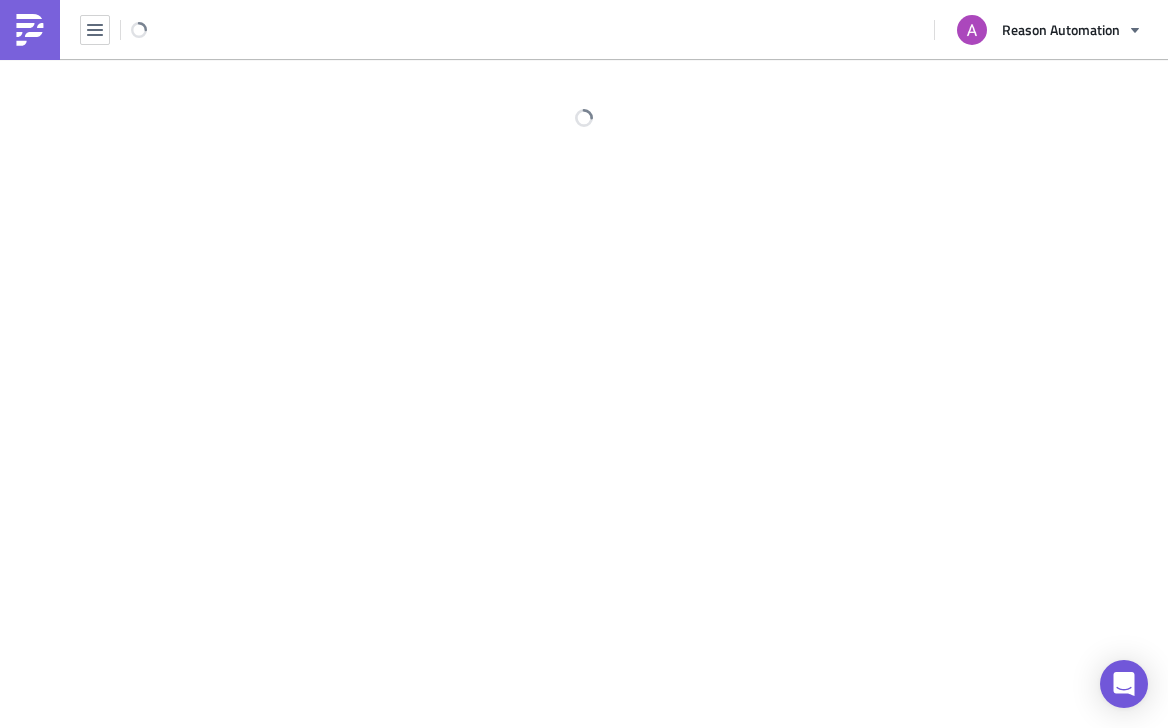scroll, scrollTop: 0, scrollLeft: 0, axis: both 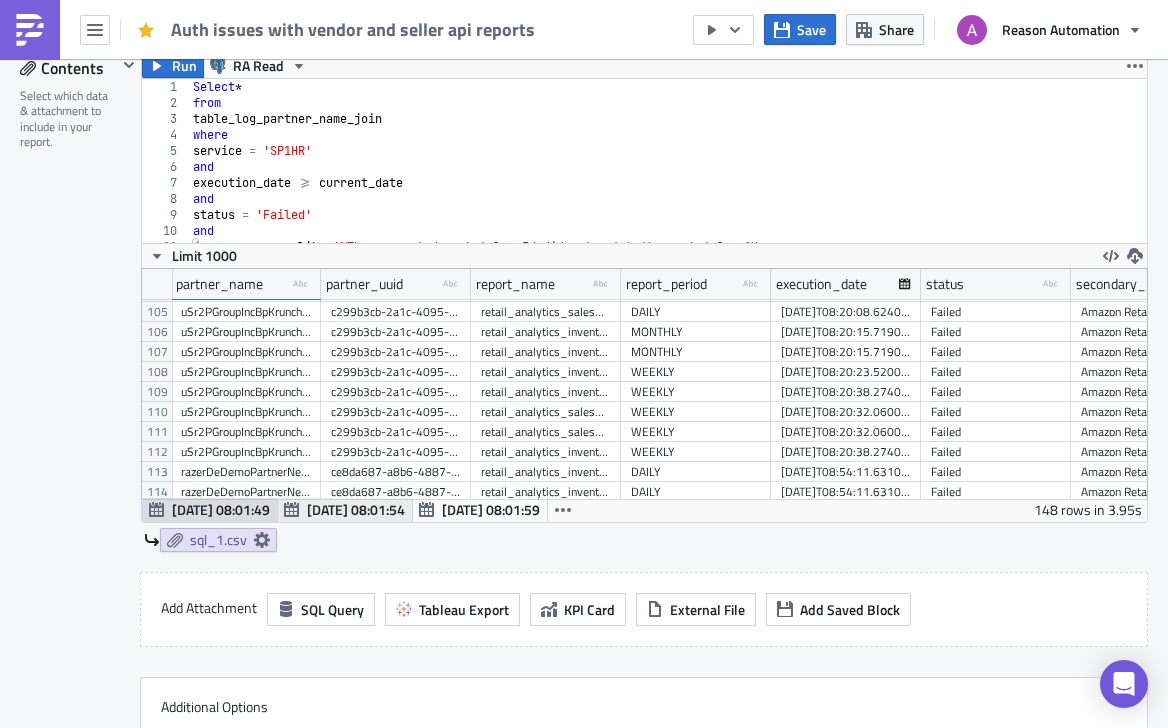 click on "Jul 10 08:01:54" at bounding box center (356, 509) 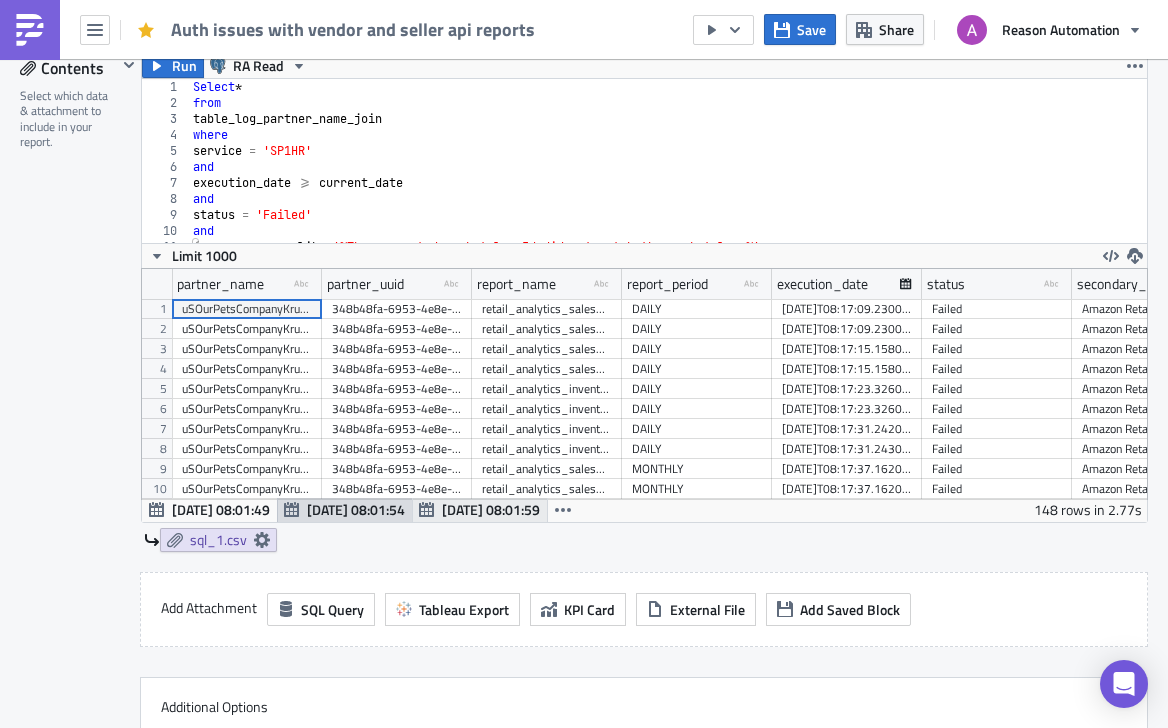 click on "Jul 09 08:01:59" at bounding box center (491, 509) 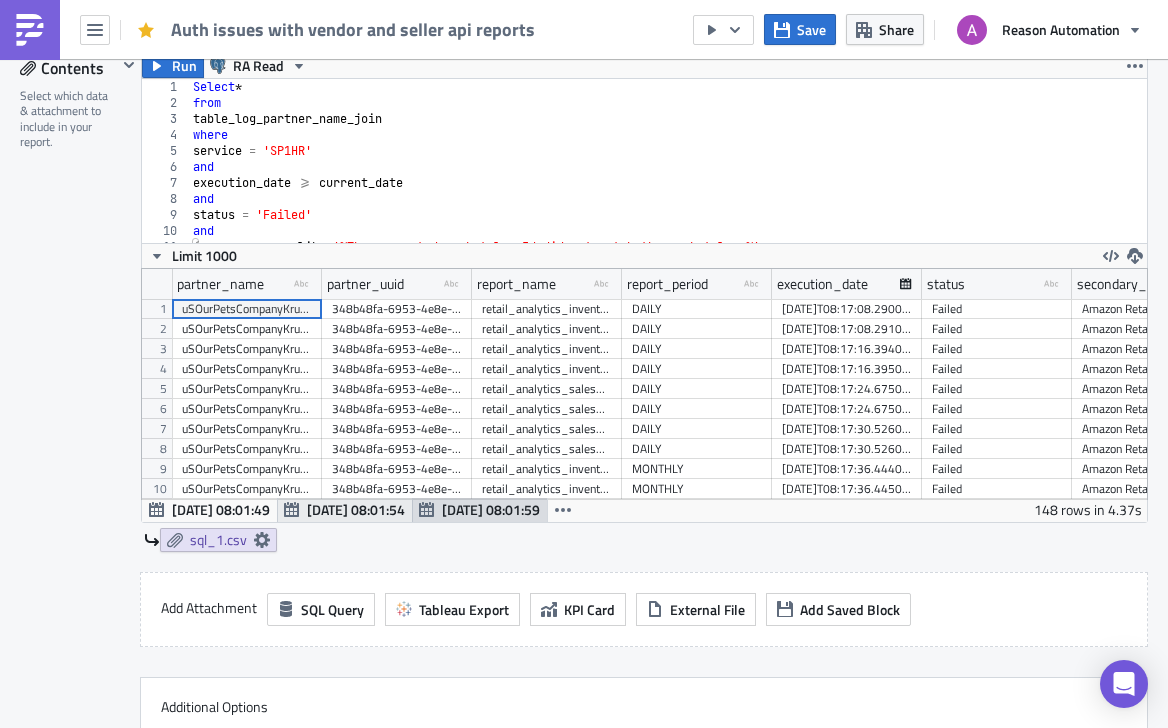 click on "Jul 10 08:01:54" at bounding box center (356, 509) 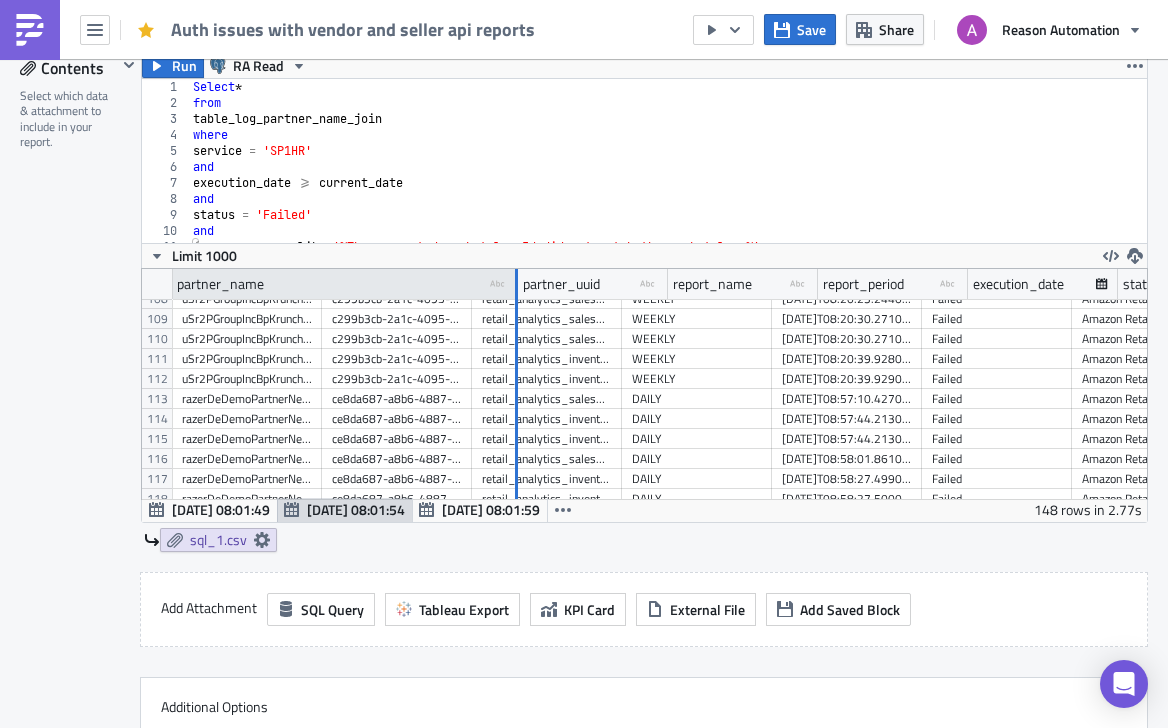 drag, startPoint x: 319, startPoint y: 286, endPoint x: 514, endPoint y: 291, distance: 195.06409 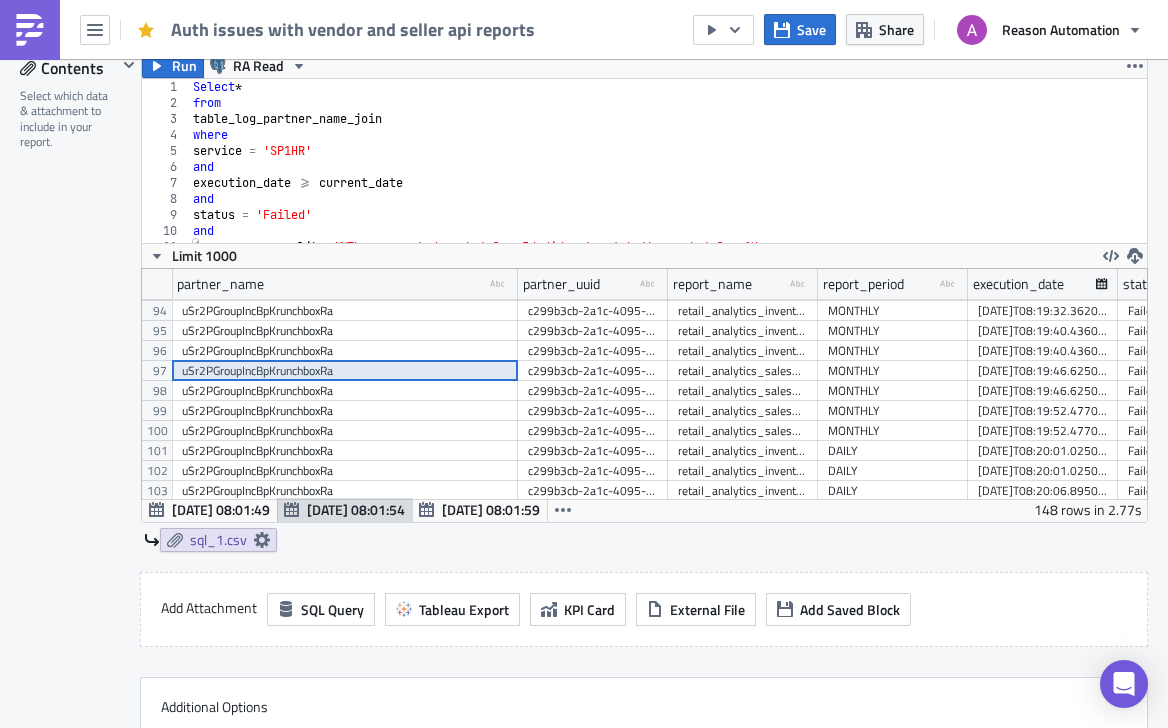 click on "uSr2PGroupIncBpKrunchboxRa" at bounding box center [345, 371] 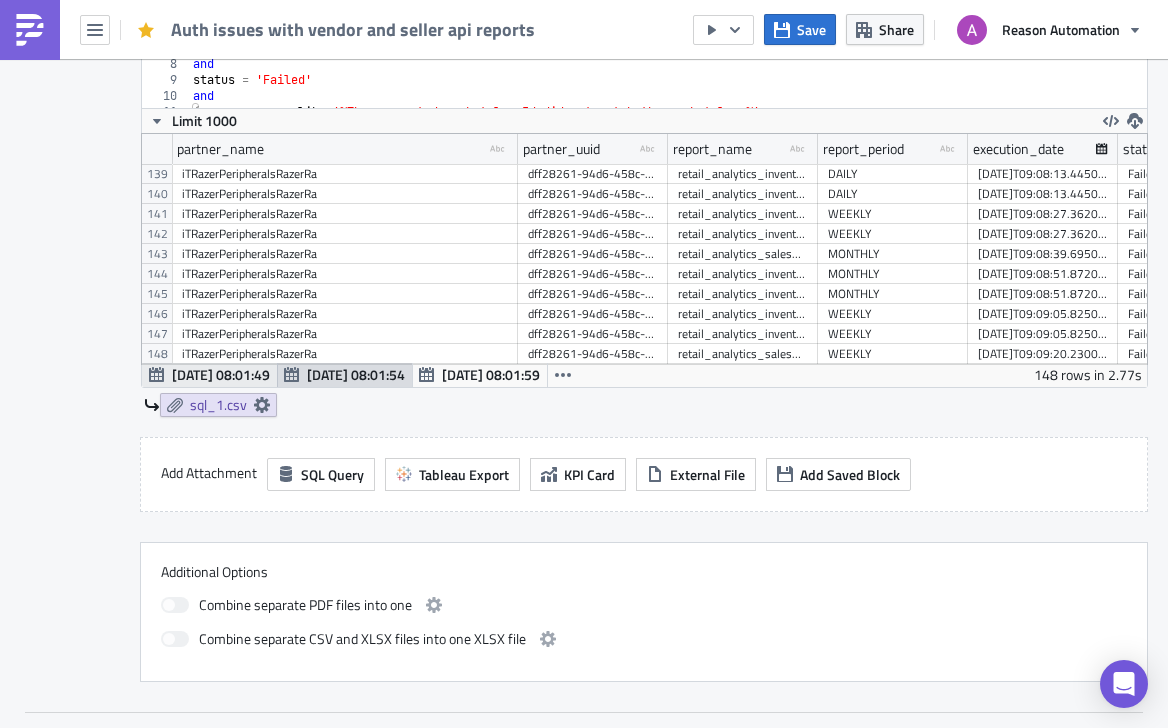 click on "Jul 11 08:01:49" at bounding box center [221, 374] 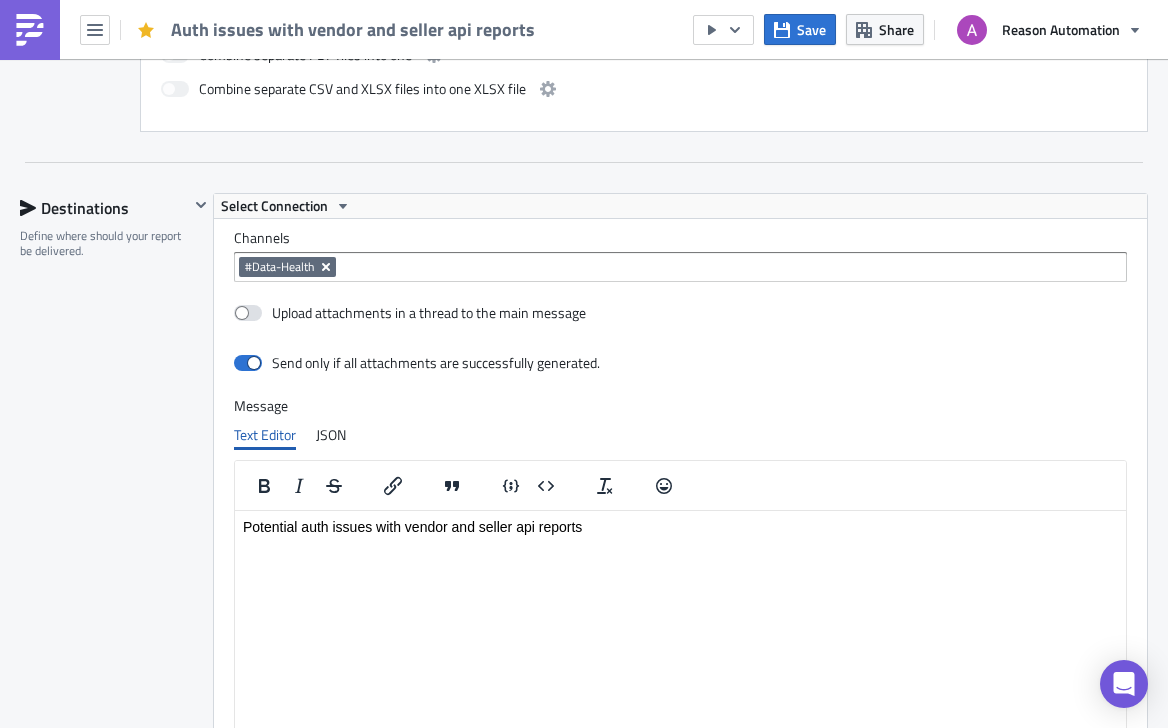 click 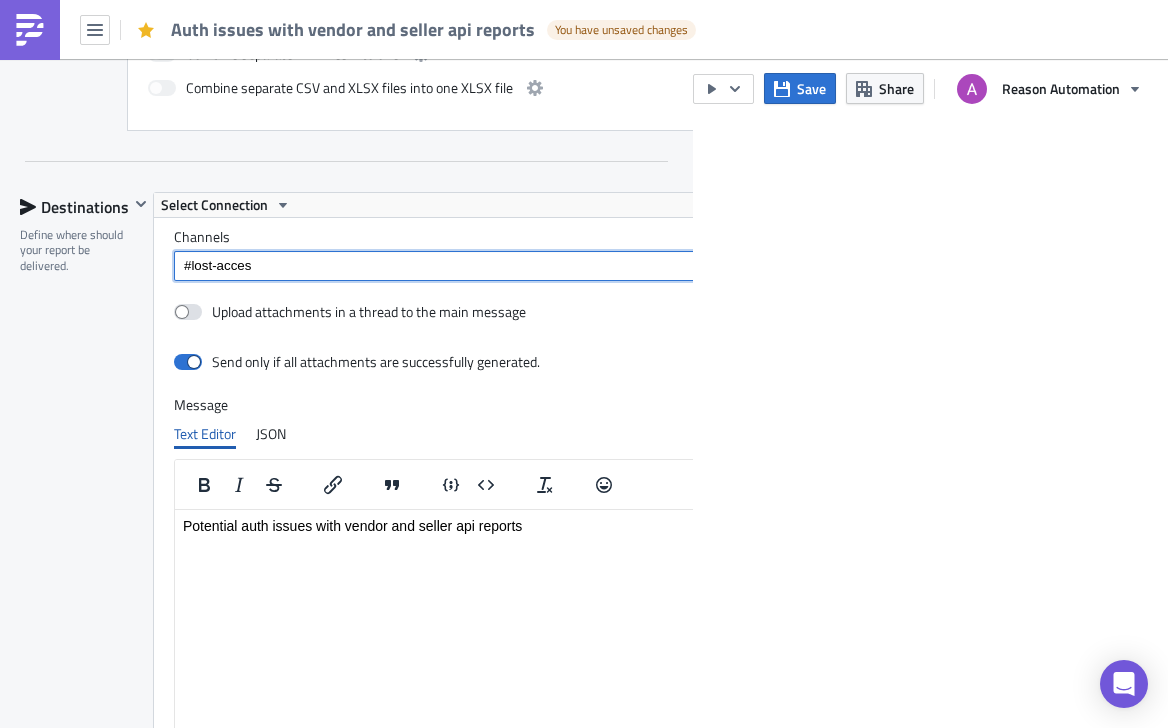 type on "#lost-access" 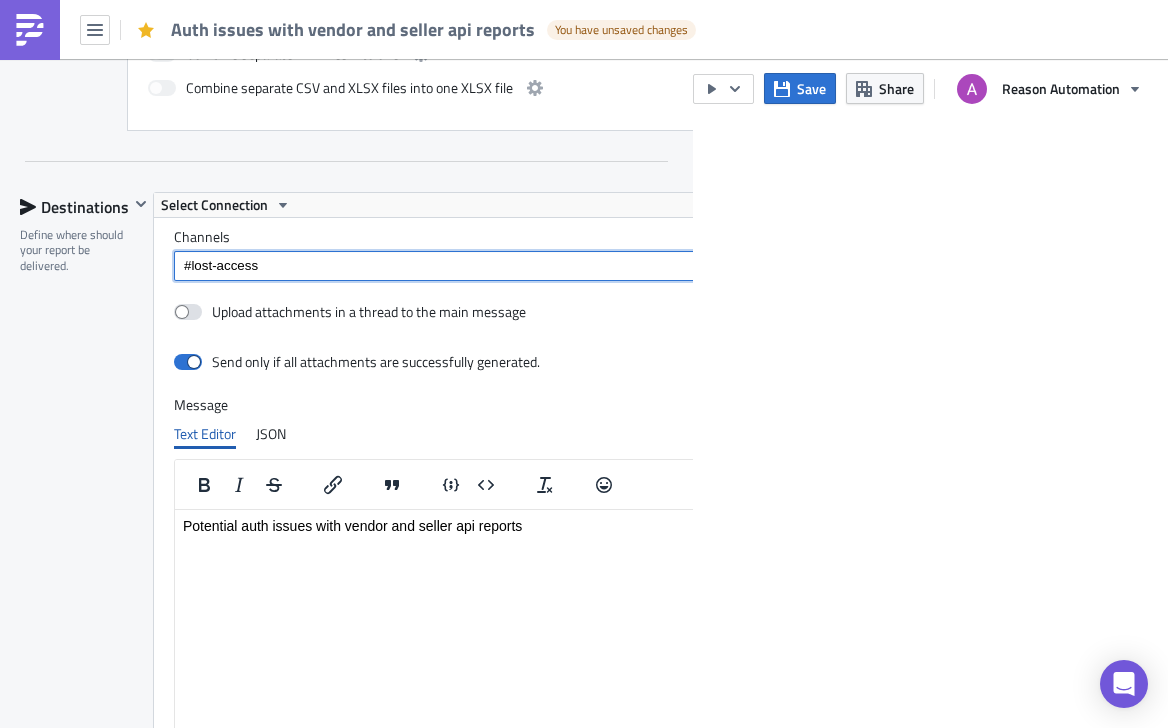 type 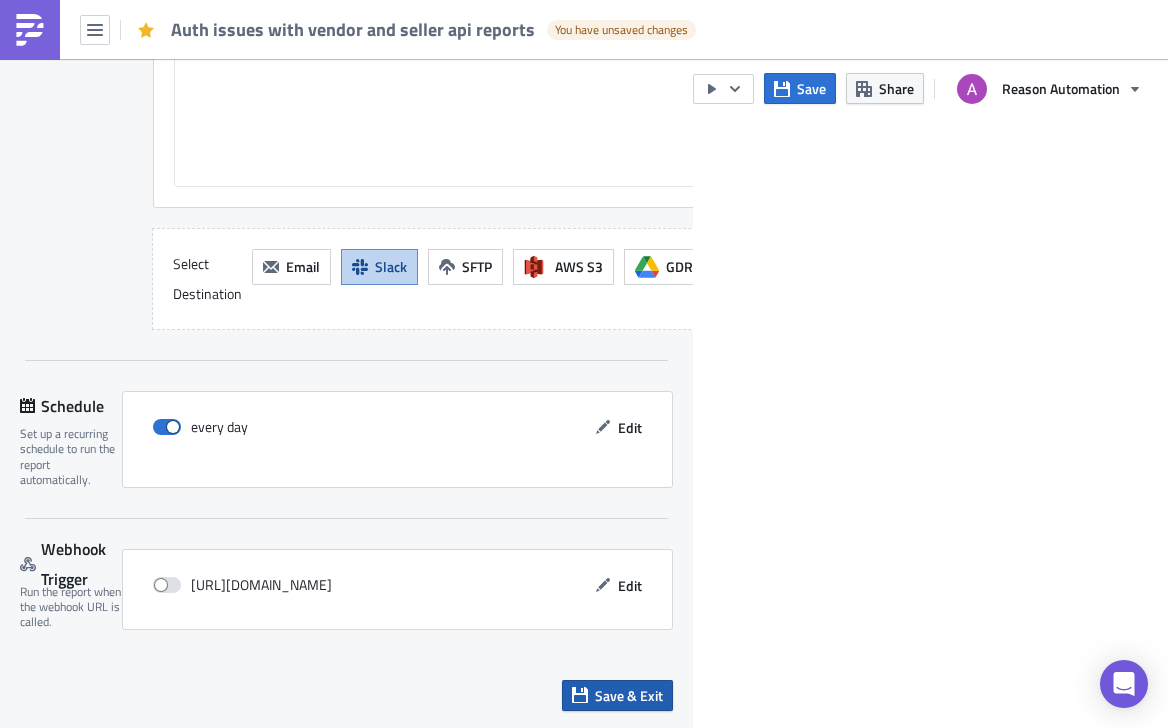 click 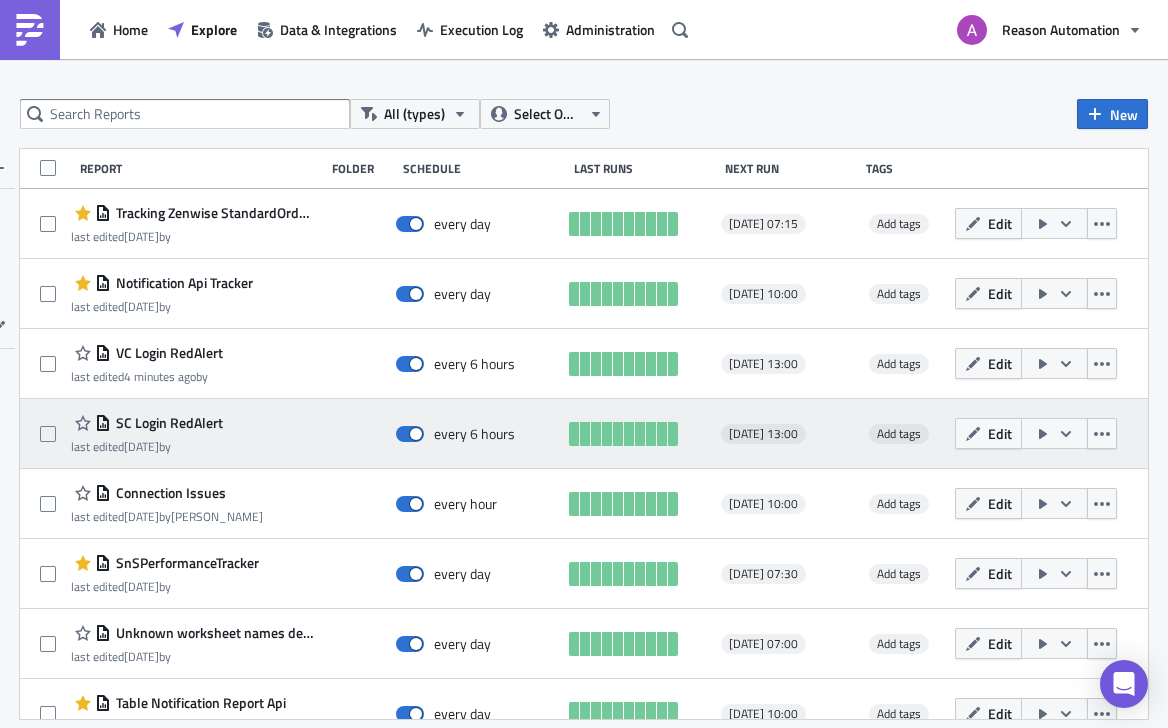 click on "SC Login RedAlert" at bounding box center [167, 423] 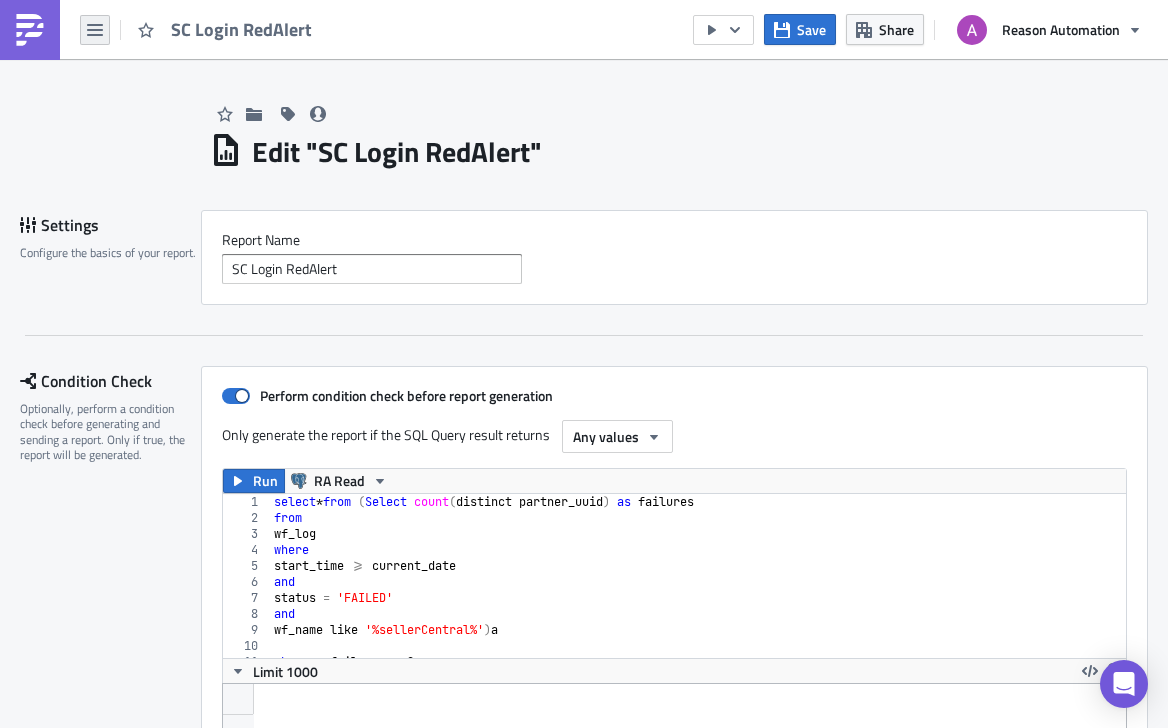 click at bounding box center [95, 30] 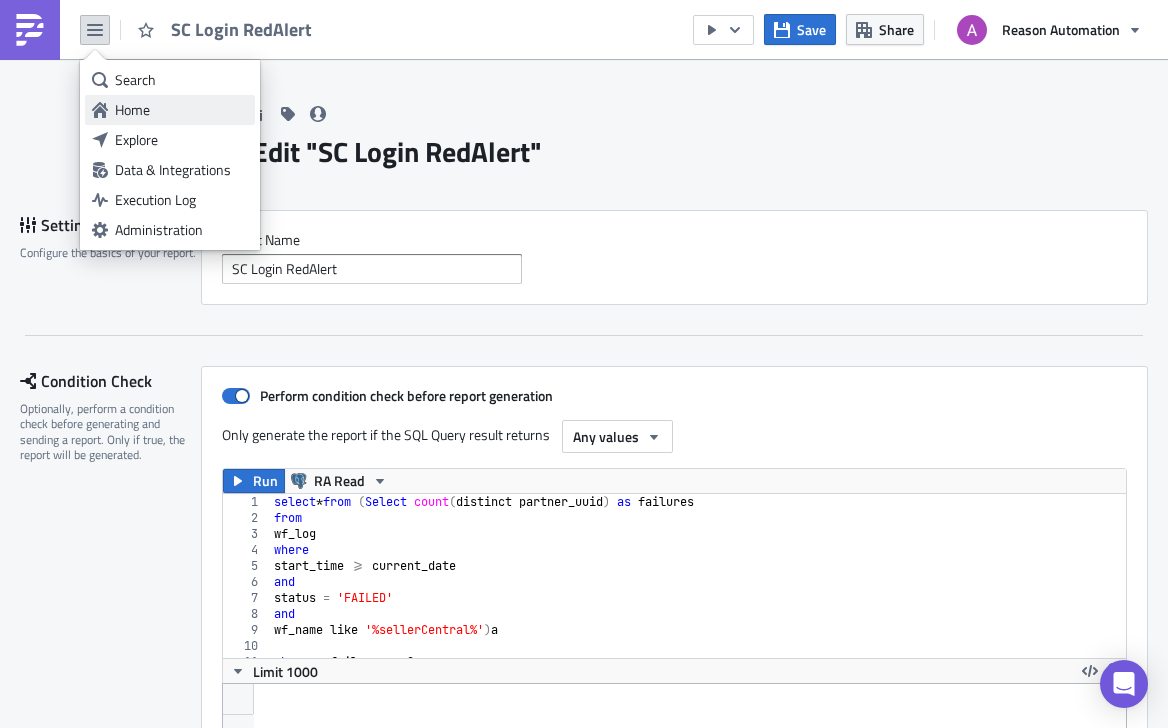 click on "Home" at bounding box center (170, 110) 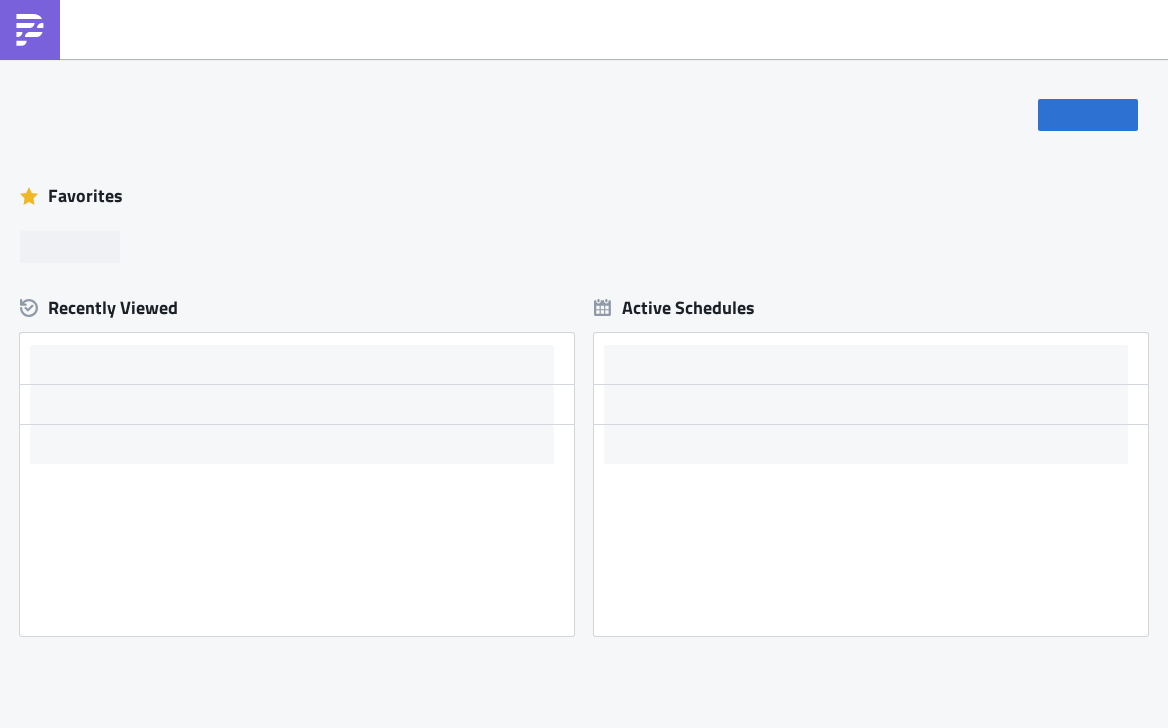 scroll, scrollTop: 0, scrollLeft: 0, axis: both 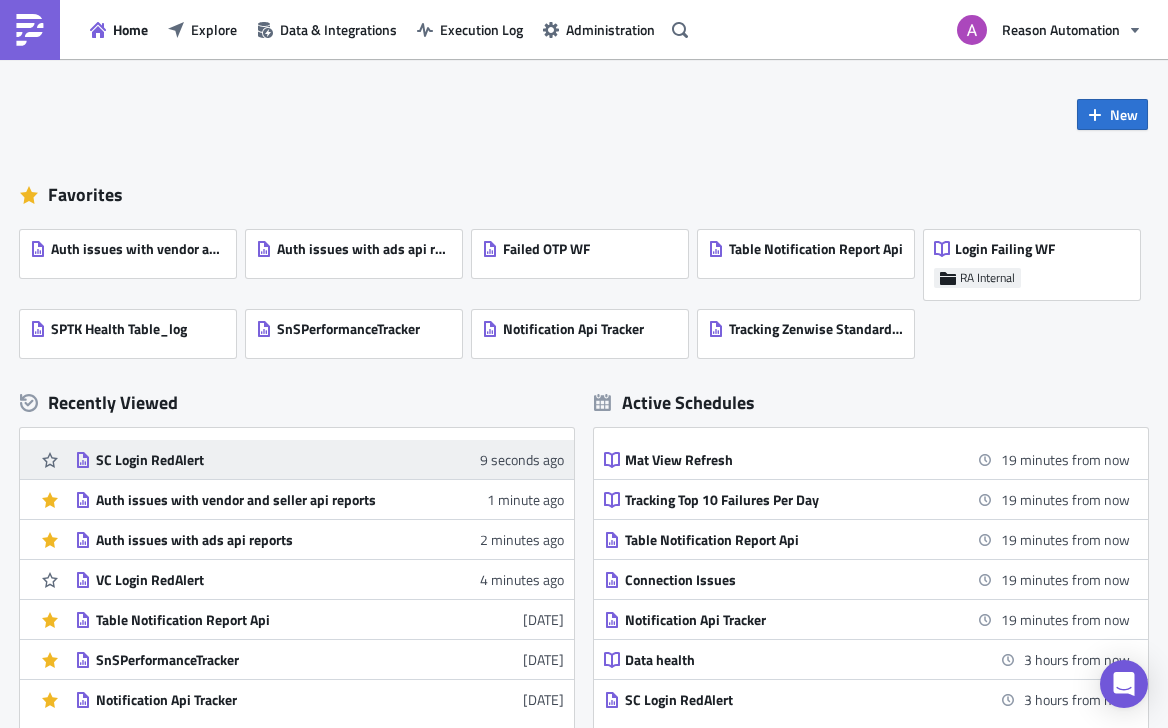 click on "SC Login RedAlert" at bounding box center [271, 460] 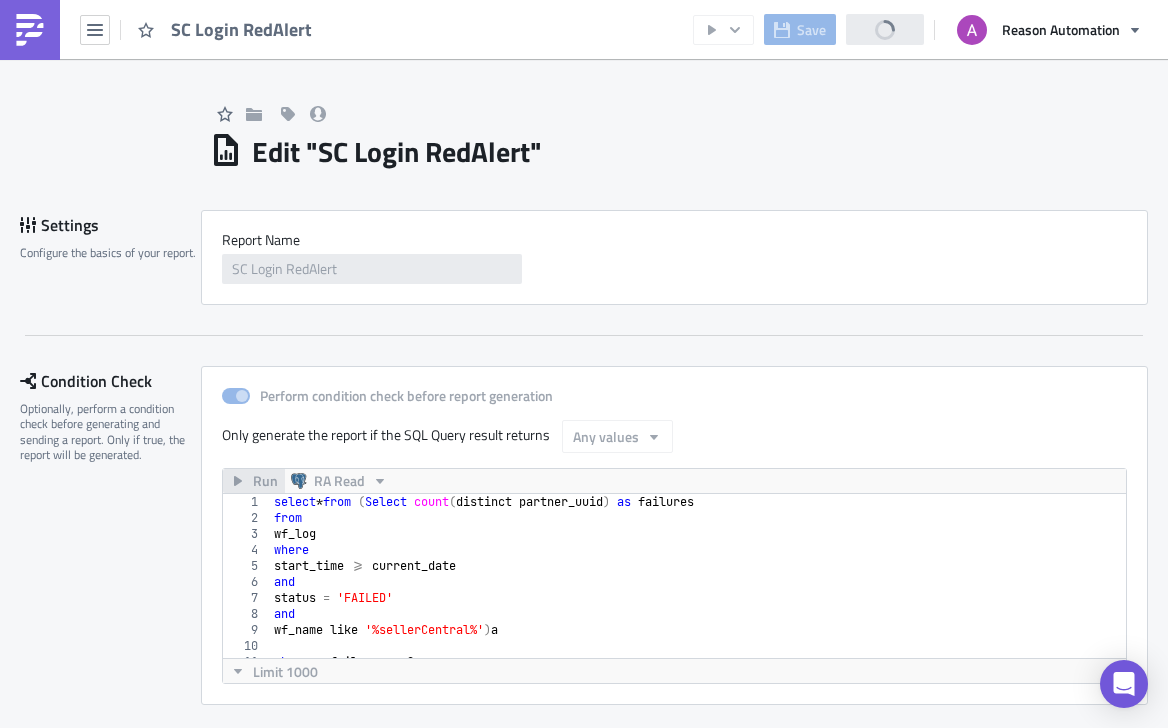 scroll, scrollTop: 0, scrollLeft: 0, axis: both 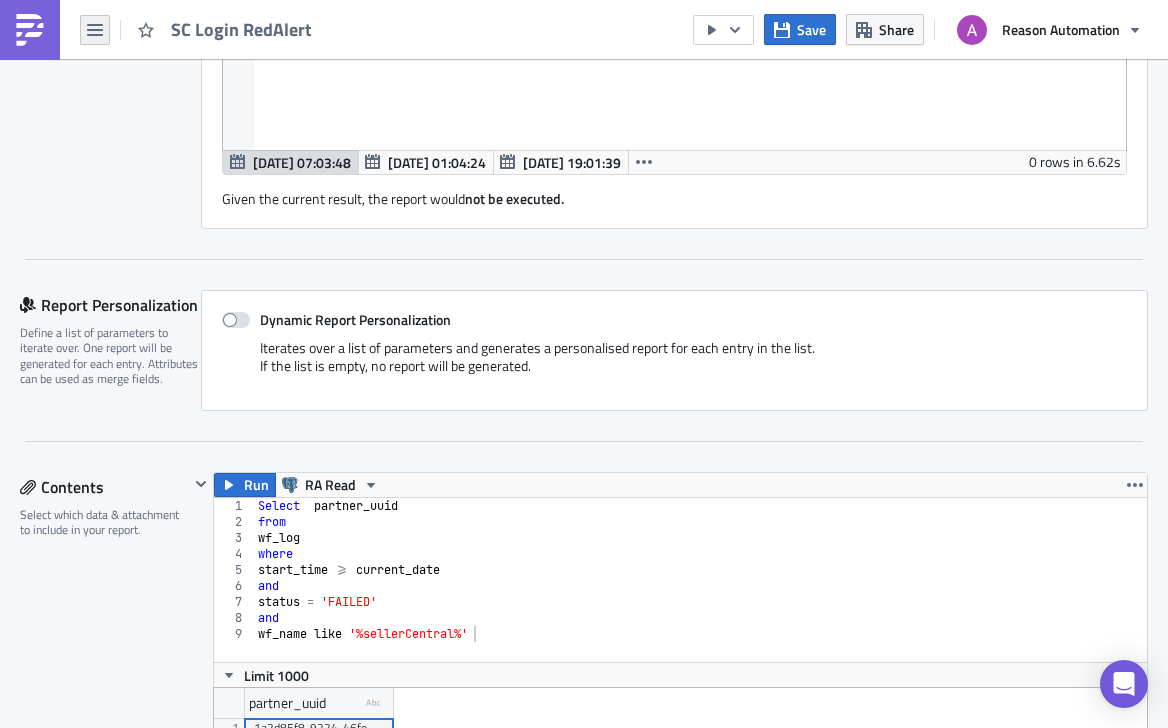 click at bounding box center [95, 30] 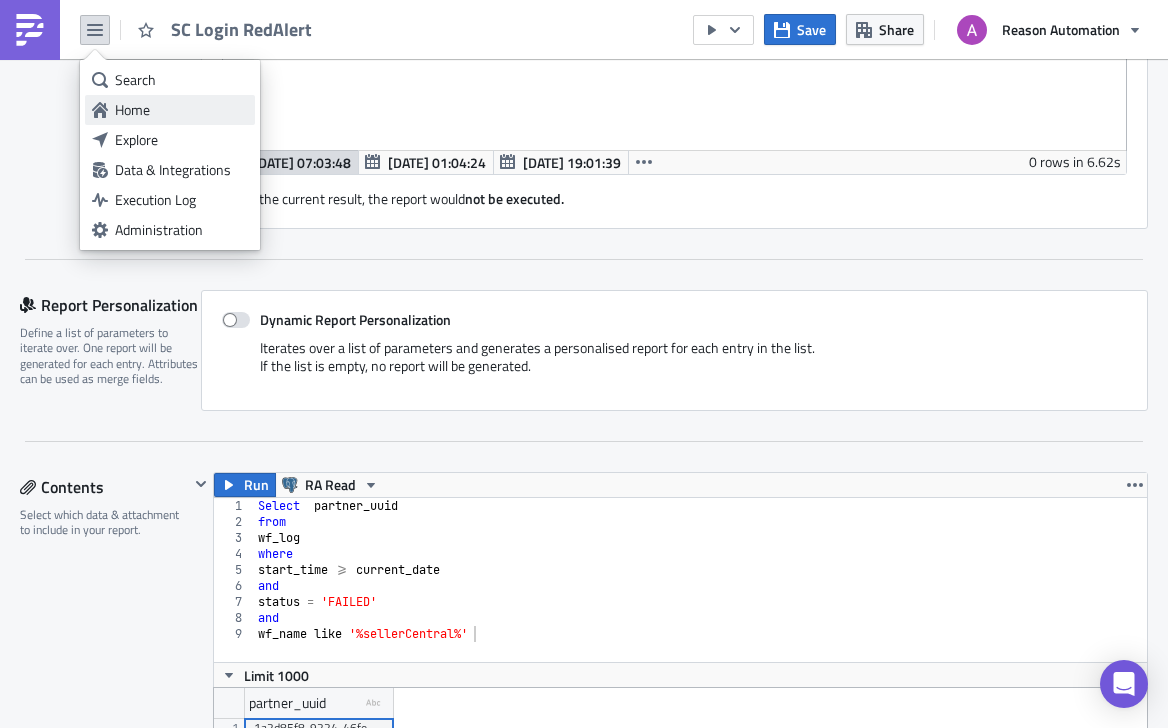 click on "Home" at bounding box center [181, 110] 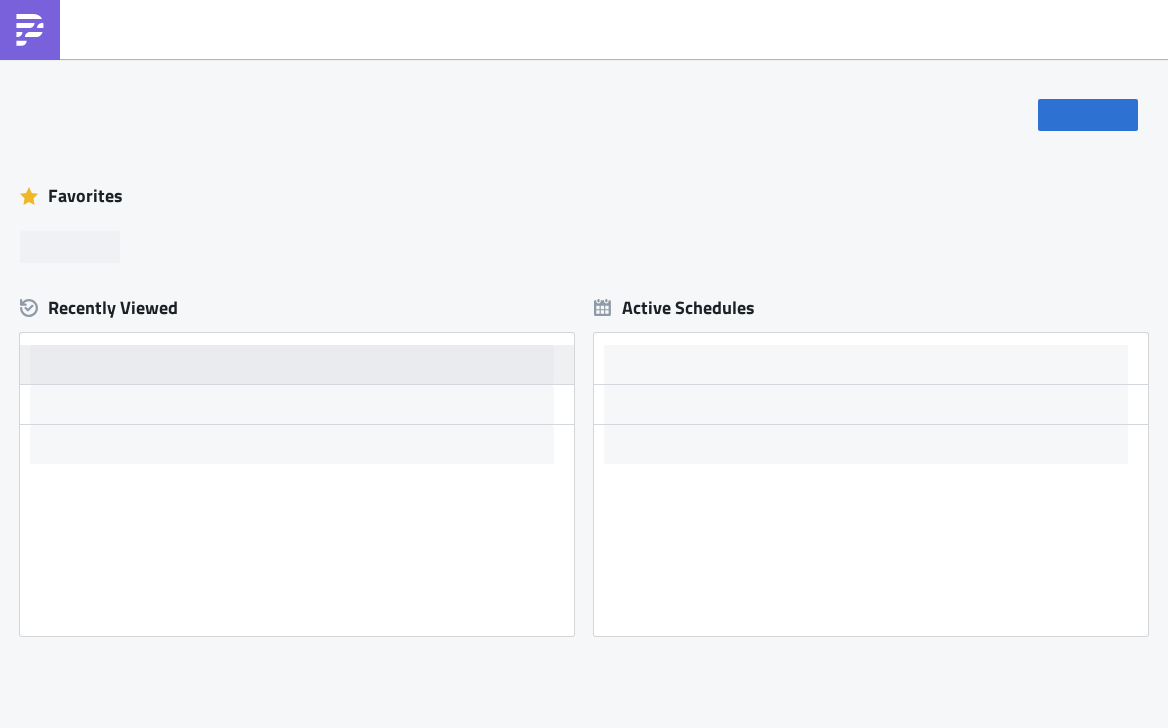scroll, scrollTop: 0, scrollLeft: 0, axis: both 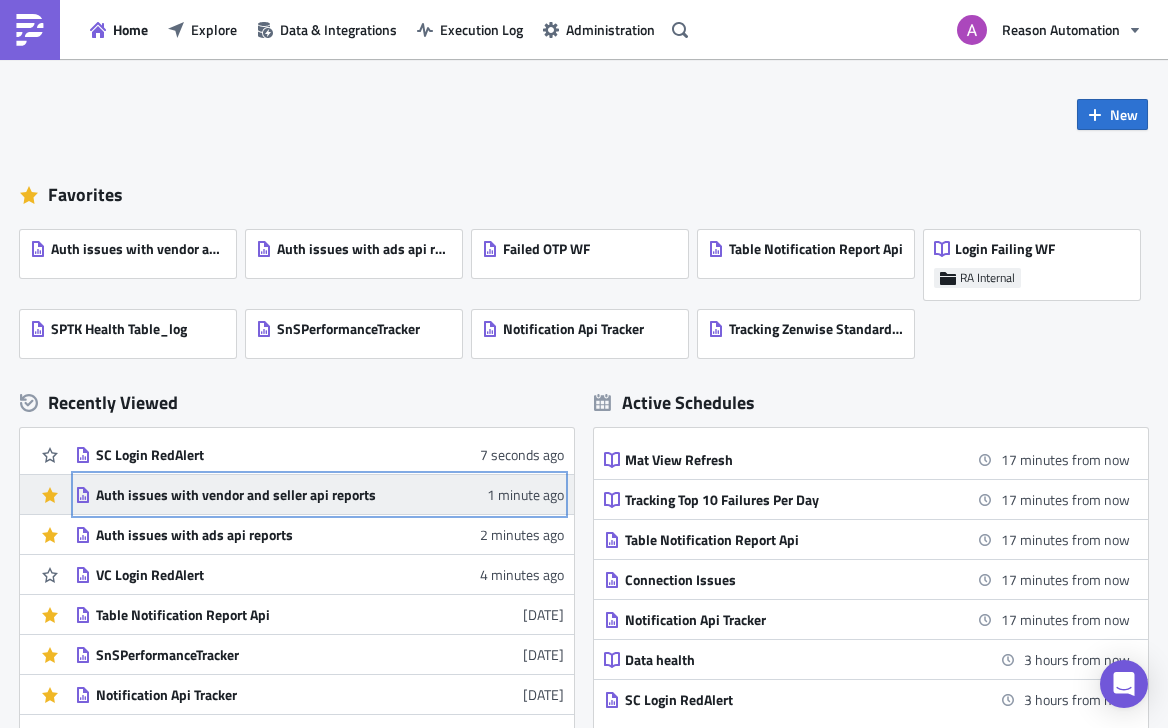 click on "Auth issues with vendor and seller api reports" at bounding box center (271, 495) 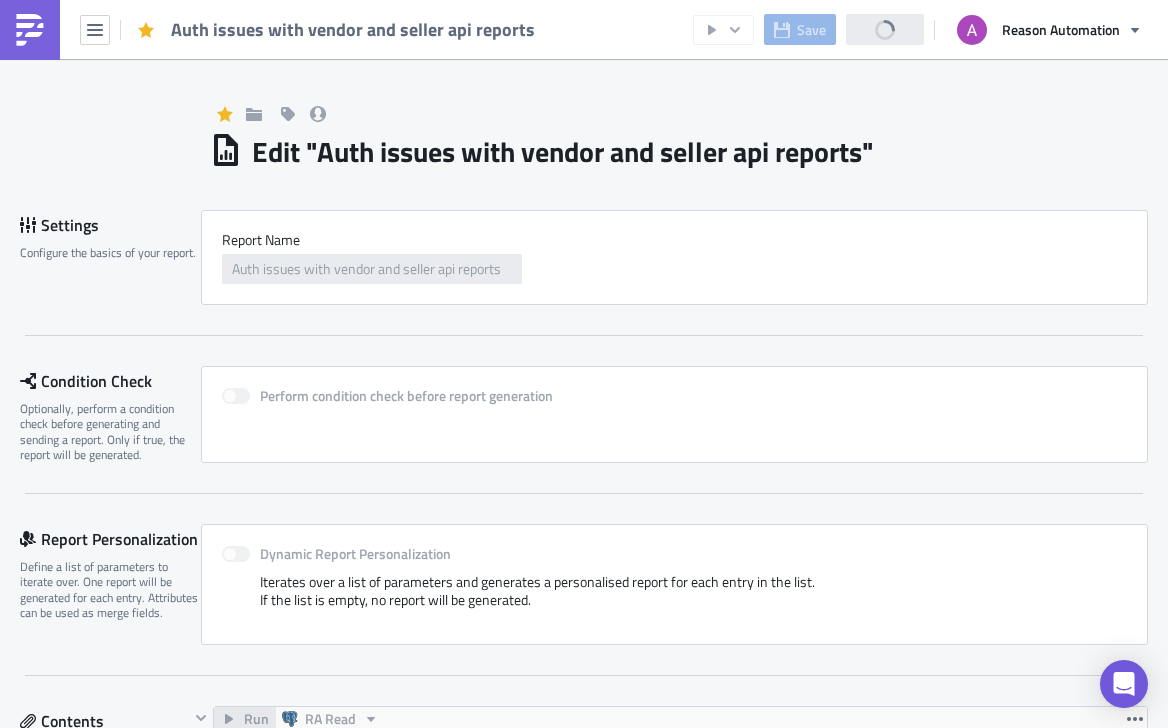 scroll, scrollTop: 0, scrollLeft: 0, axis: both 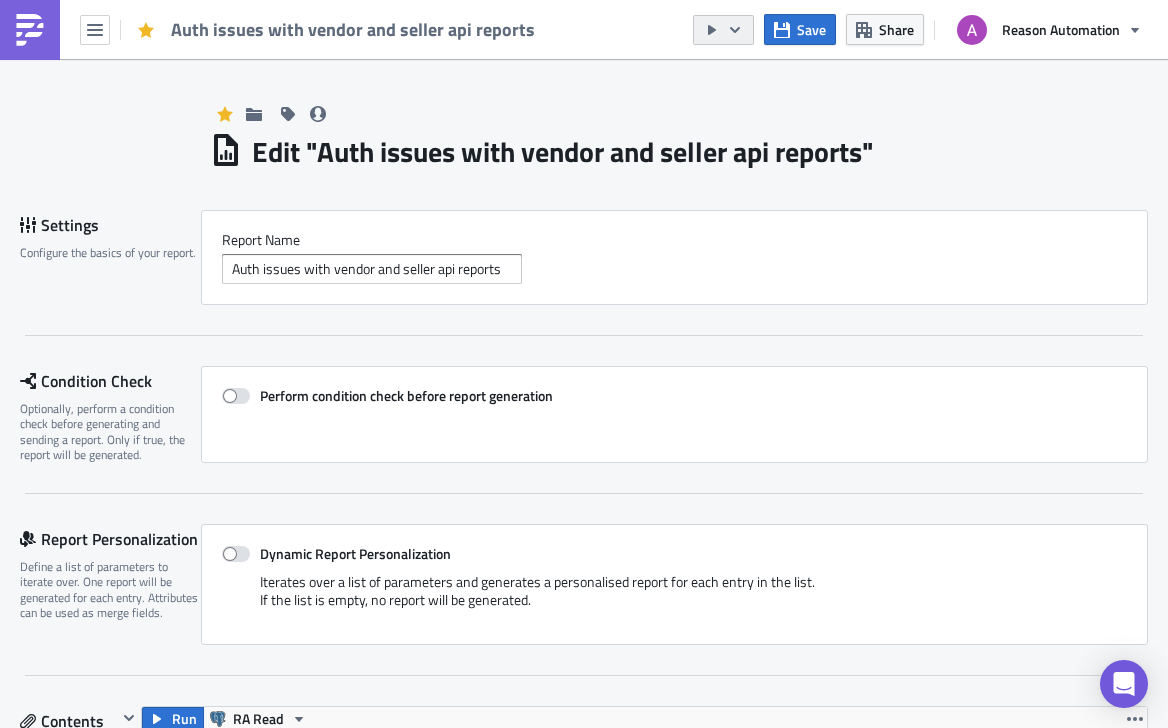 click at bounding box center (723, 30) 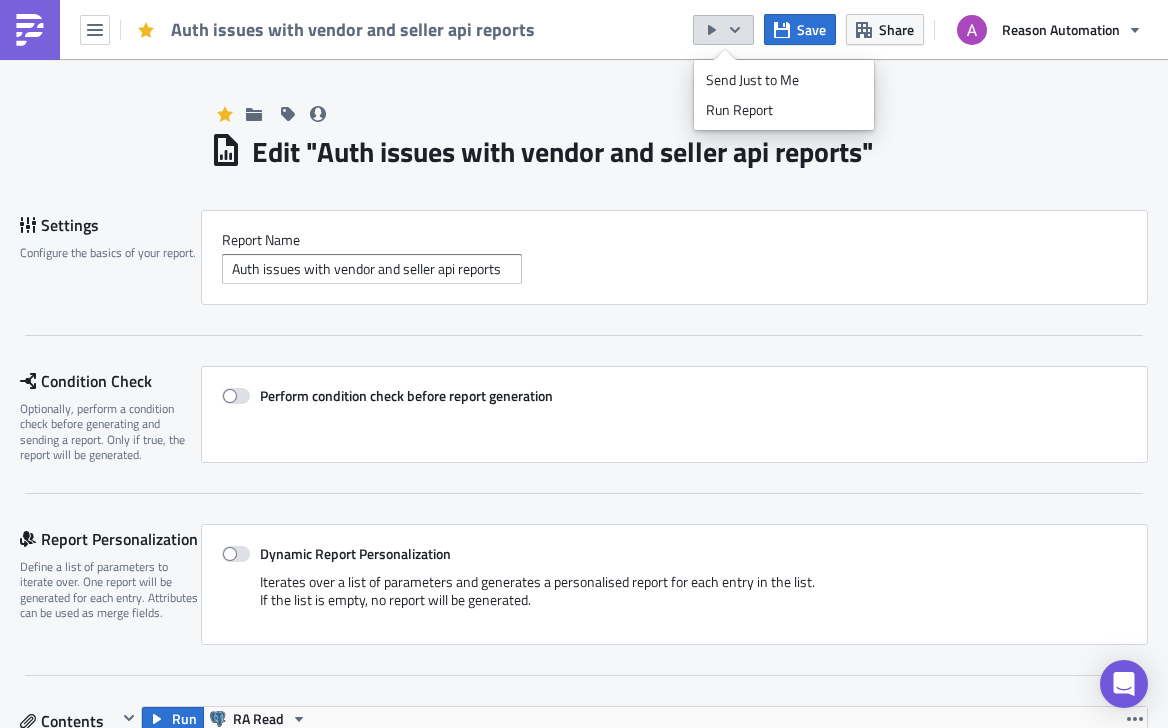 click on "Settings Configure the basics of your report. Report Nam﻿e   Auth issues with vendor and seller api reports Condition Check Optionally, perform a condition check before generating and sending a report. Only if true, the report will be generated. Perform condition check before report generation Report Personalization Define a list of parameters to iterate over. One report will be generated for each entry. Attributes can be used as merge fields. Dynamic Report Personalization Iterates over a list of parameters and generates a personalised report for each entry in the list. If the list is empty, no report will be generated. Contents Select which data & attachment to include in your report. Run RA Read 1 2 3 4 5 6 7 8 9 10 11 12 Select  * from table_log_partner_name_join where service   =   'SP1HR' and execution_date   >=   current_date and status   =   'Failed' and ( error_message   like   '%The requested marketplaceId did not match the marketplace%' or     Limit 1000 partner_name type-text partner_uuid 1 2" at bounding box center (584, 1362) 